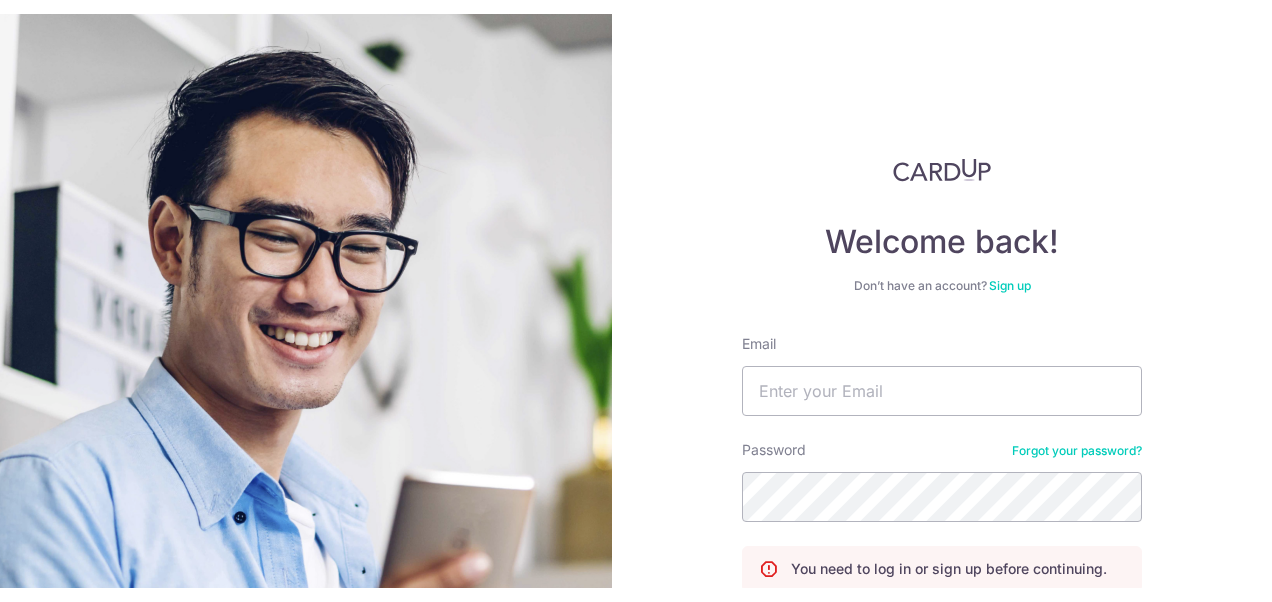 scroll, scrollTop: 0, scrollLeft: 0, axis: both 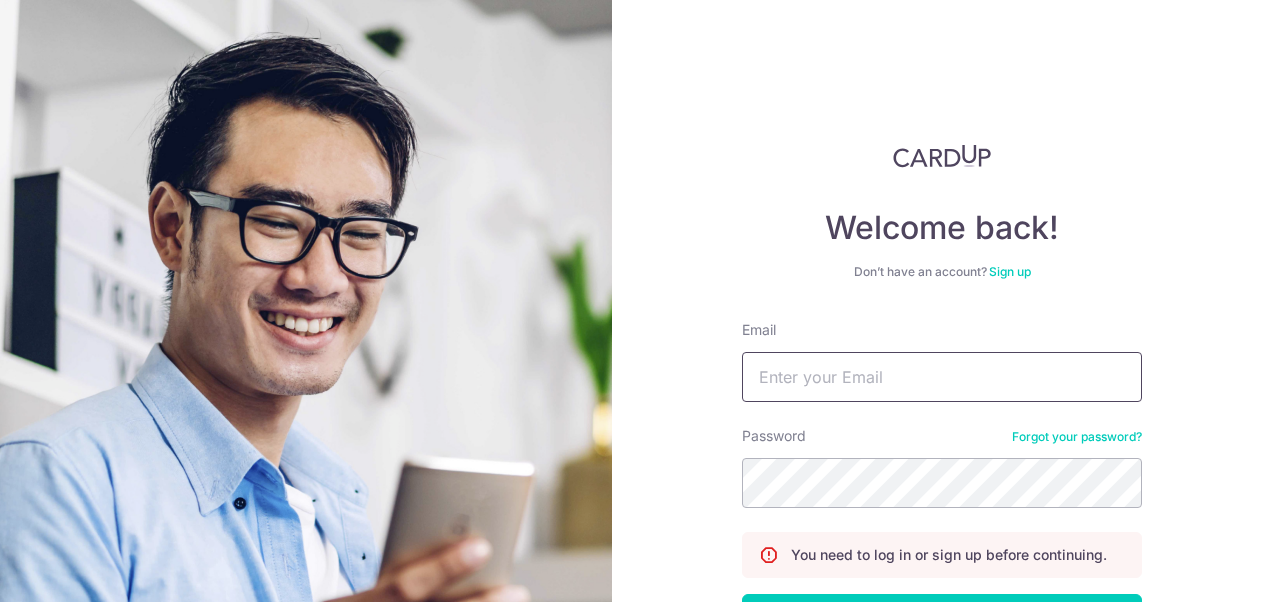 click on "Email" at bounding box center [942, 377] 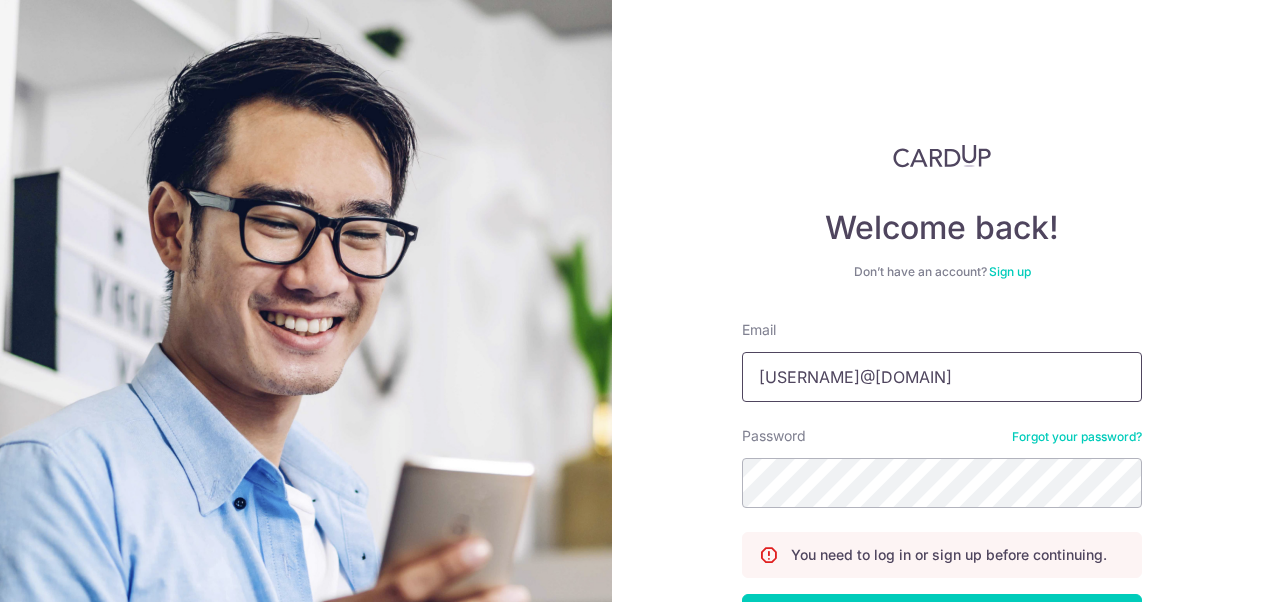 type on "jordon.tje@gmail.com" 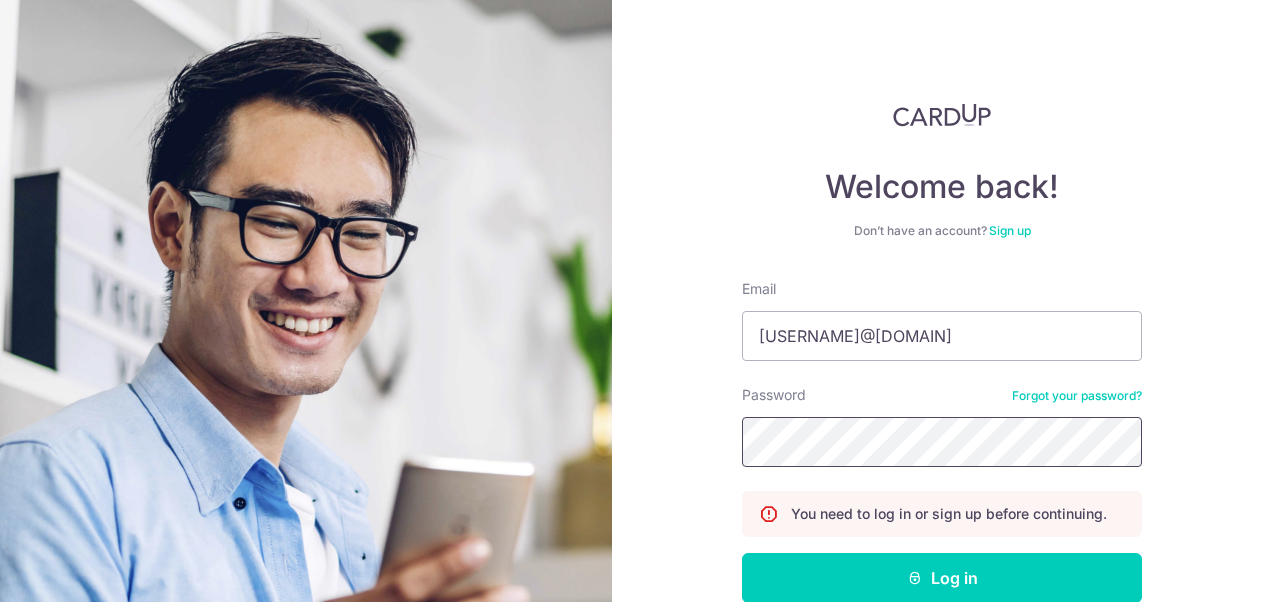 scroll, scrollTop: 42, scrollLeft: 0, axis: vertical 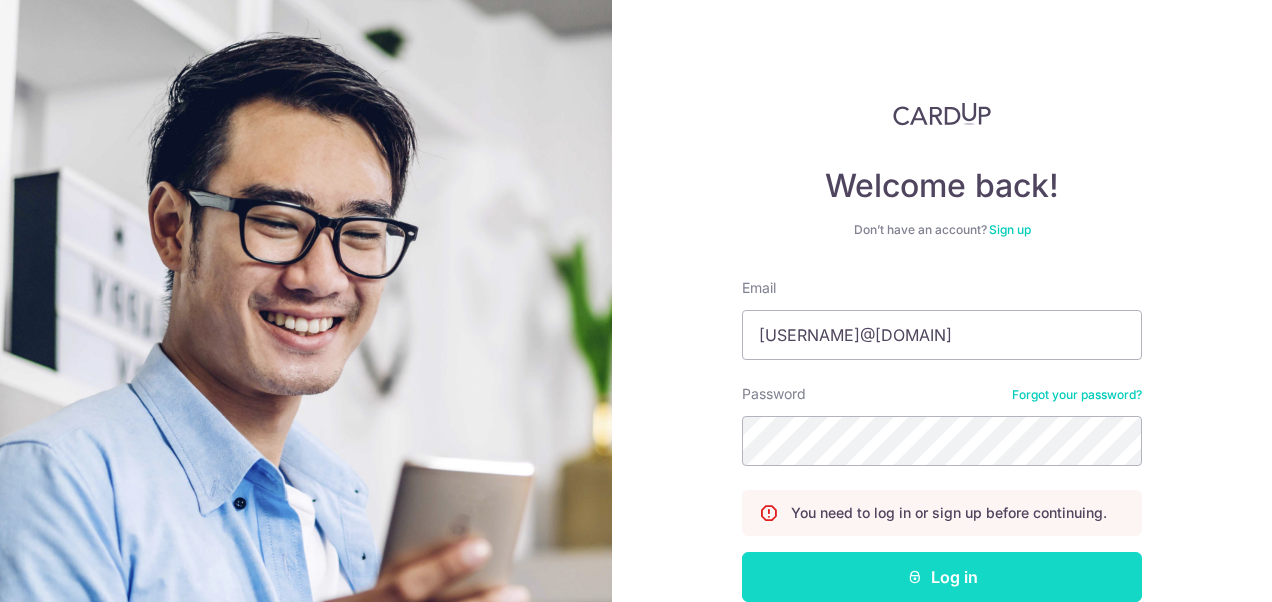 click on "Log in" at bounding box center [942, 577] 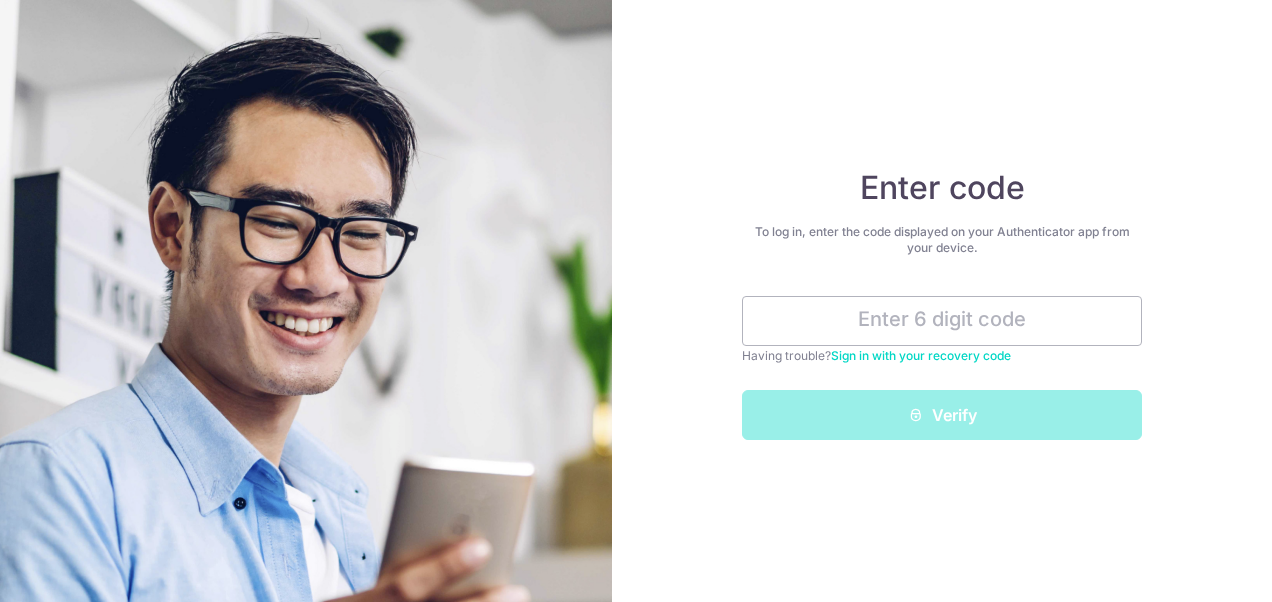 scroll, scrollTop: 0, scrollLeft: 0, axis: both 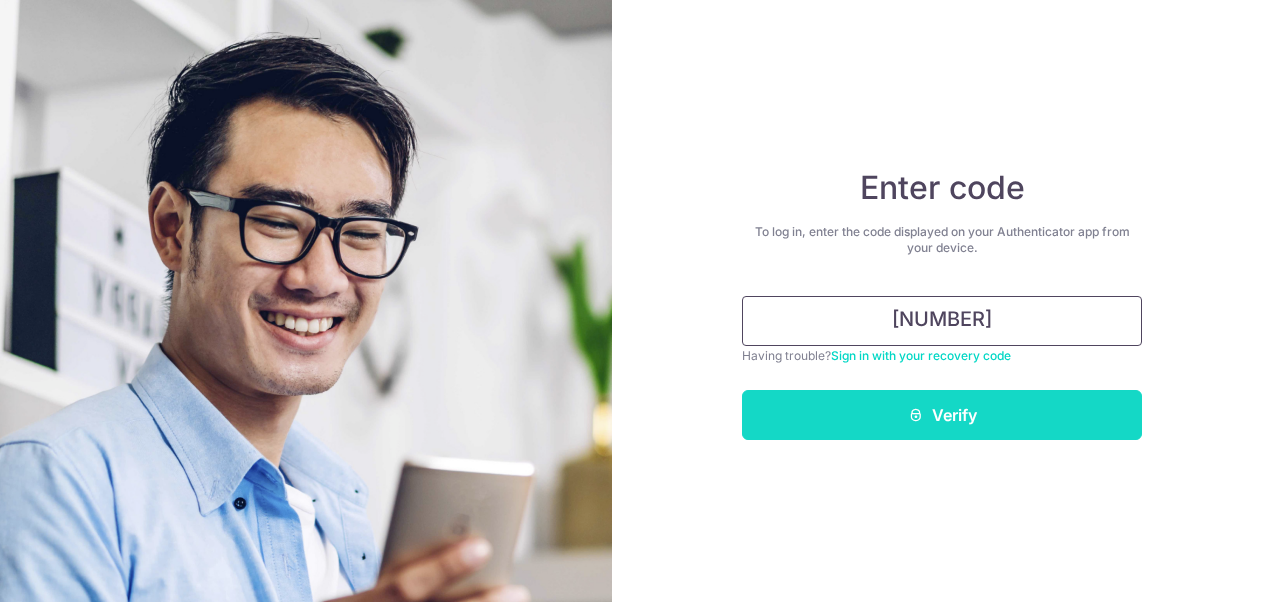 type on "515067" 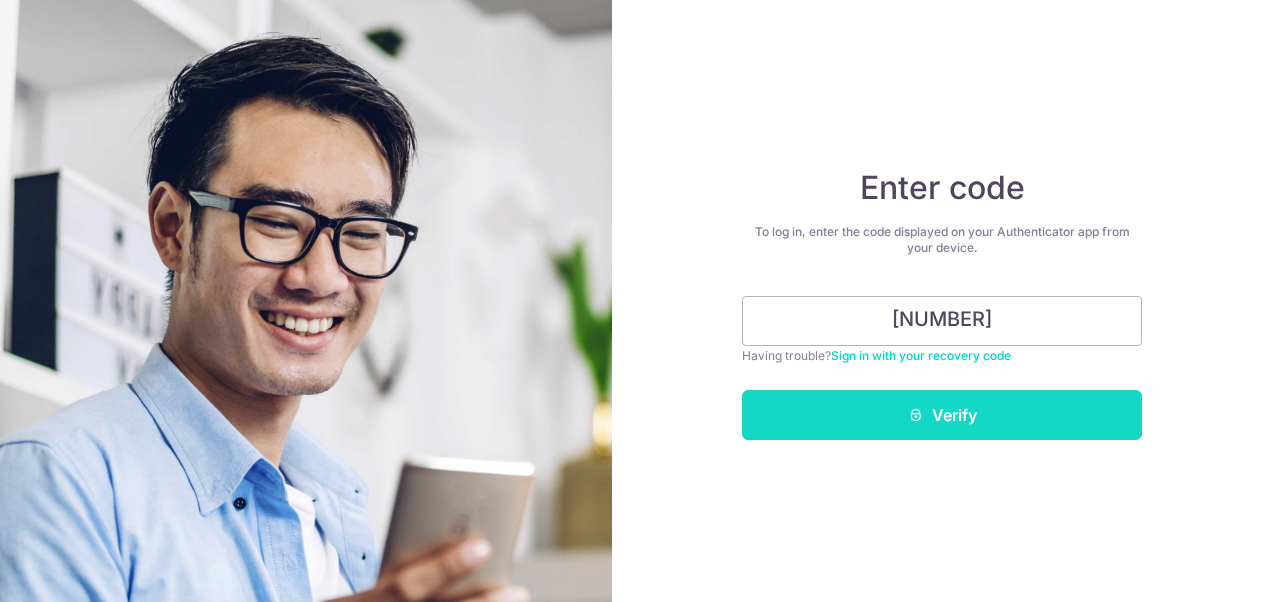 click at bounding box center (916, 415) 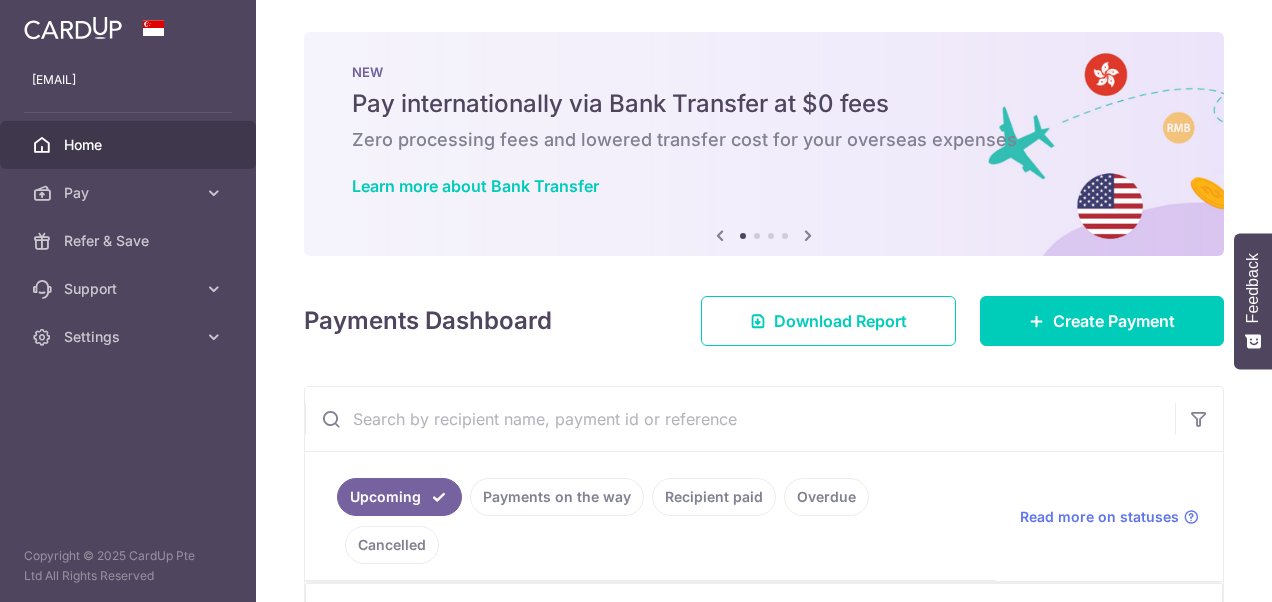 scroll, scrollTop: 0, scrollLeft: 0, axis: both 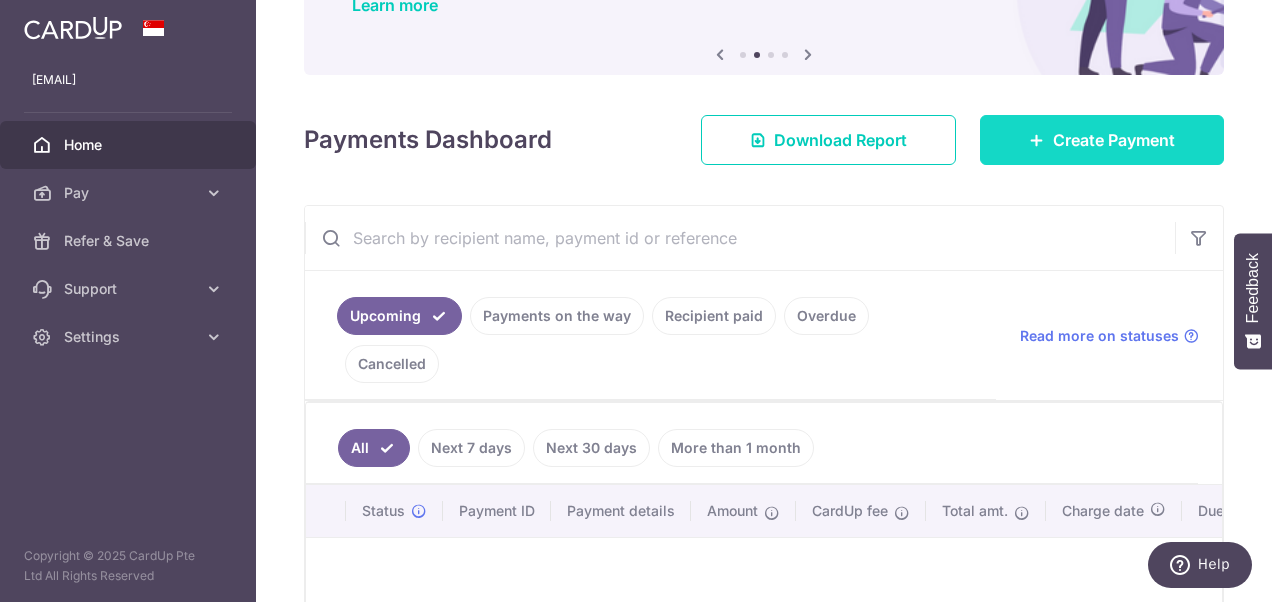 click at bounding box center (1037, 140) 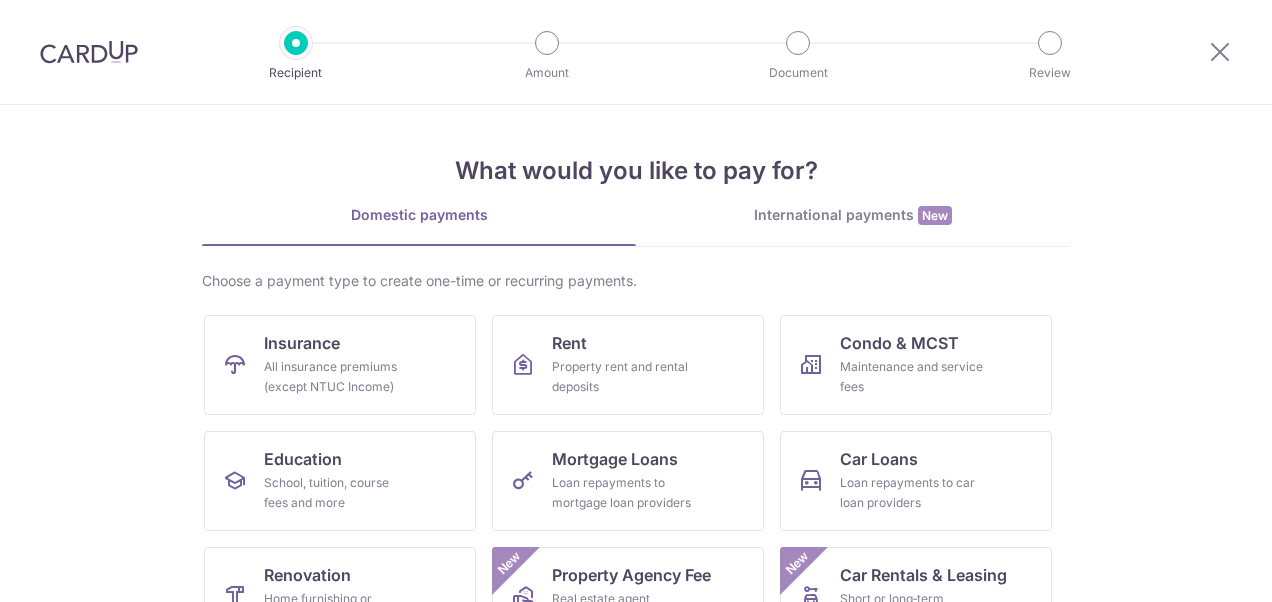 scroll, scrollTop: 0, scrollLeft: 0, axis: both 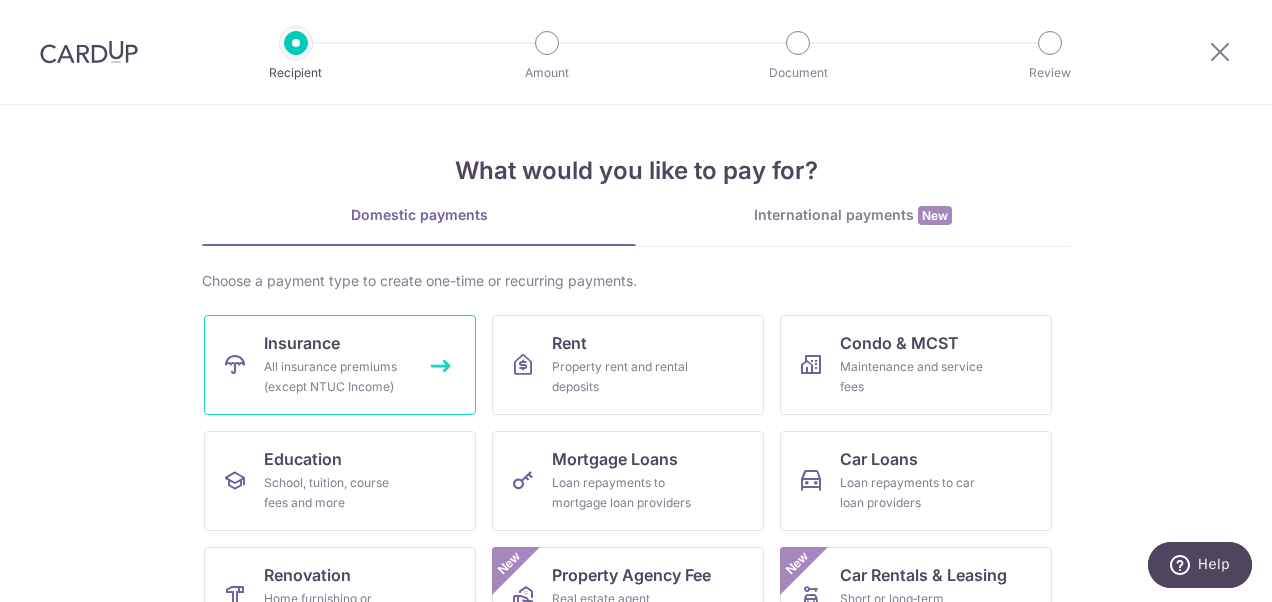 click on "Insurance" at bounding box center (302, 343) 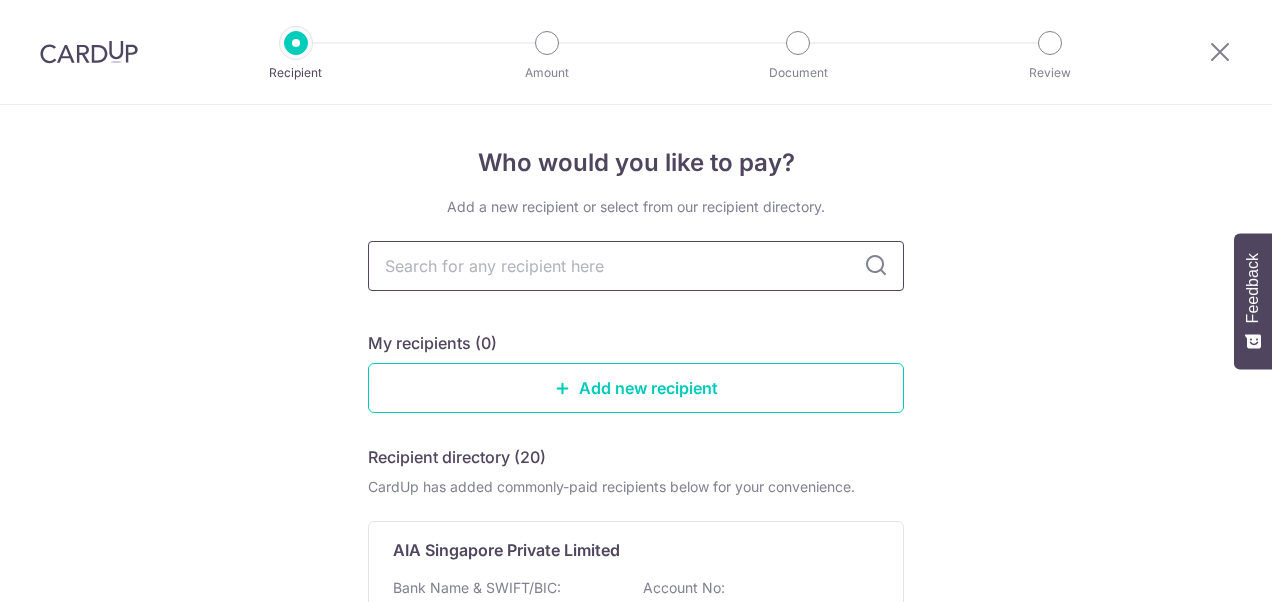 scroll, scrollTop: 0, scrollLeft: 0, axis: both 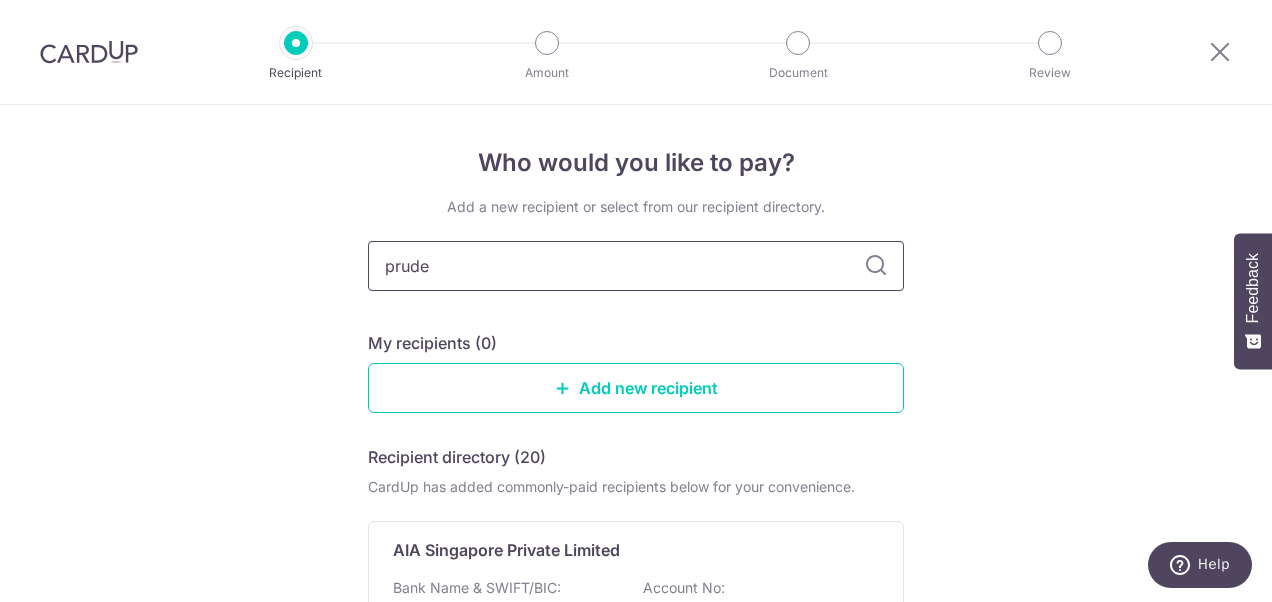 type on "pruden" 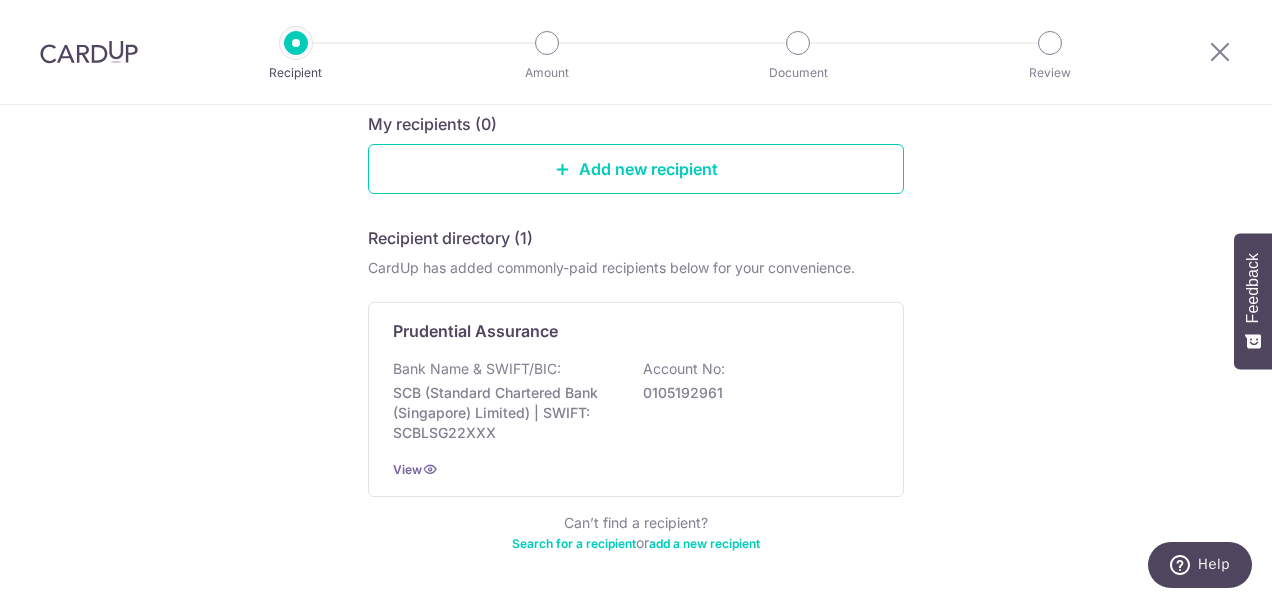 scroll, scrollTop: 228, scrollLeft: 0, axis: vertical 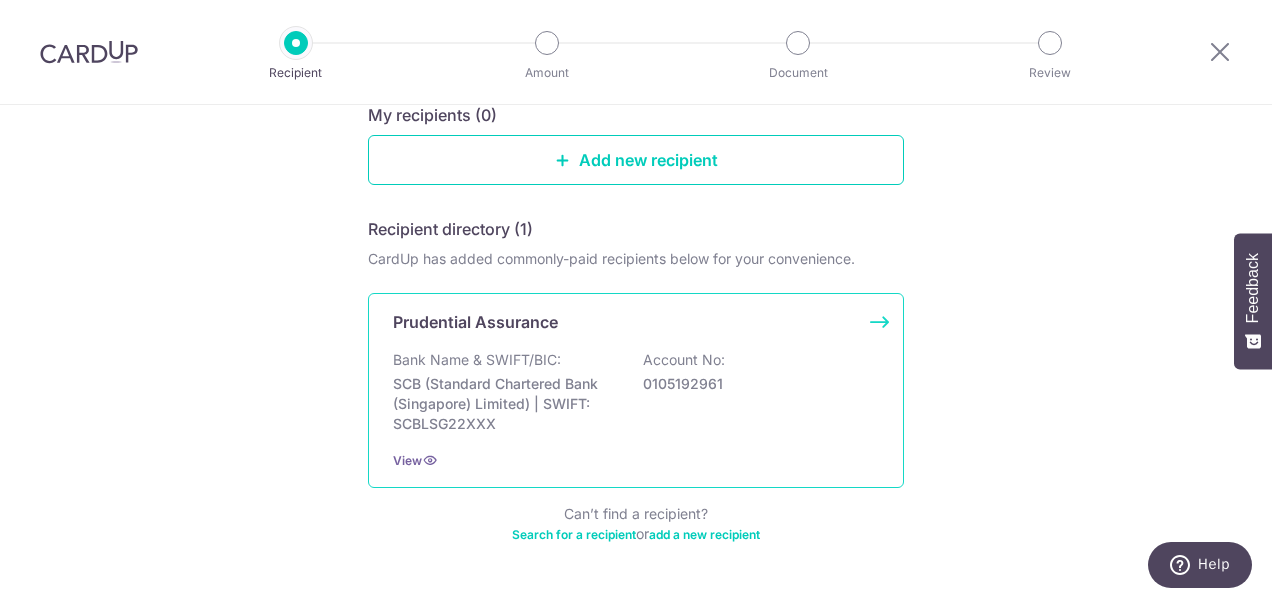 click on "Prudential Assurance
Bank Name & SWIFT/BIC:
SCB (Standard Chartered Bank (Singapore) Limited) | SWIFT: SCBLSG22XXX
Account No:
0105192961
View" at bounding box center [636, 390] 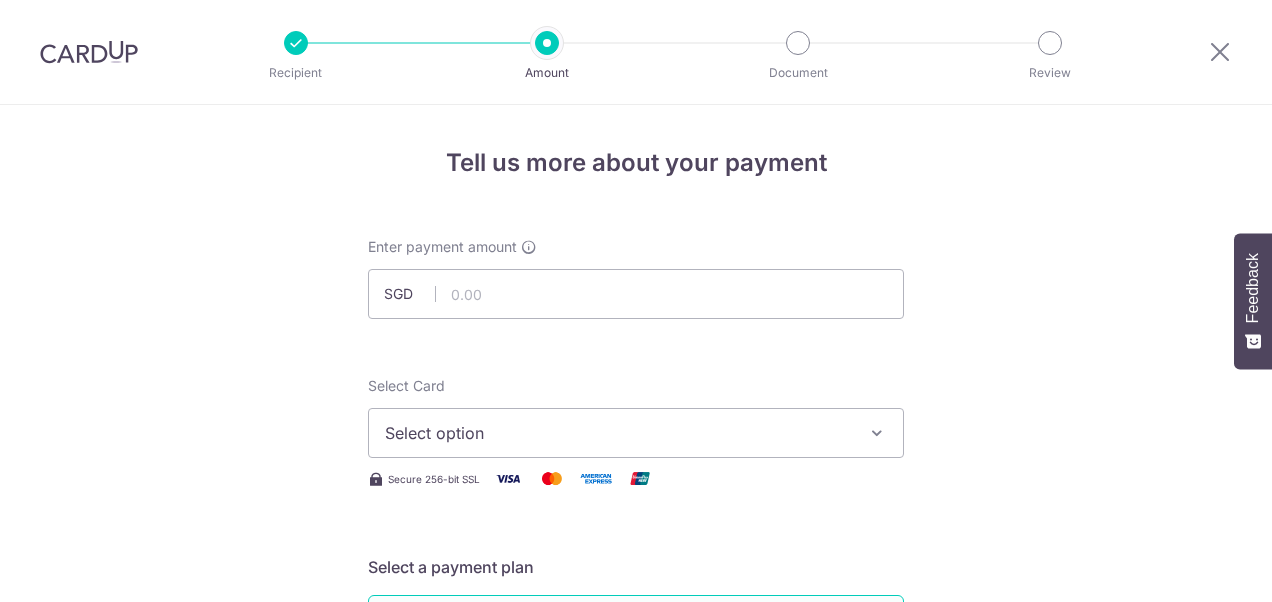 scroll, scrollTop: 0, scrollLeft: 0, axis: both 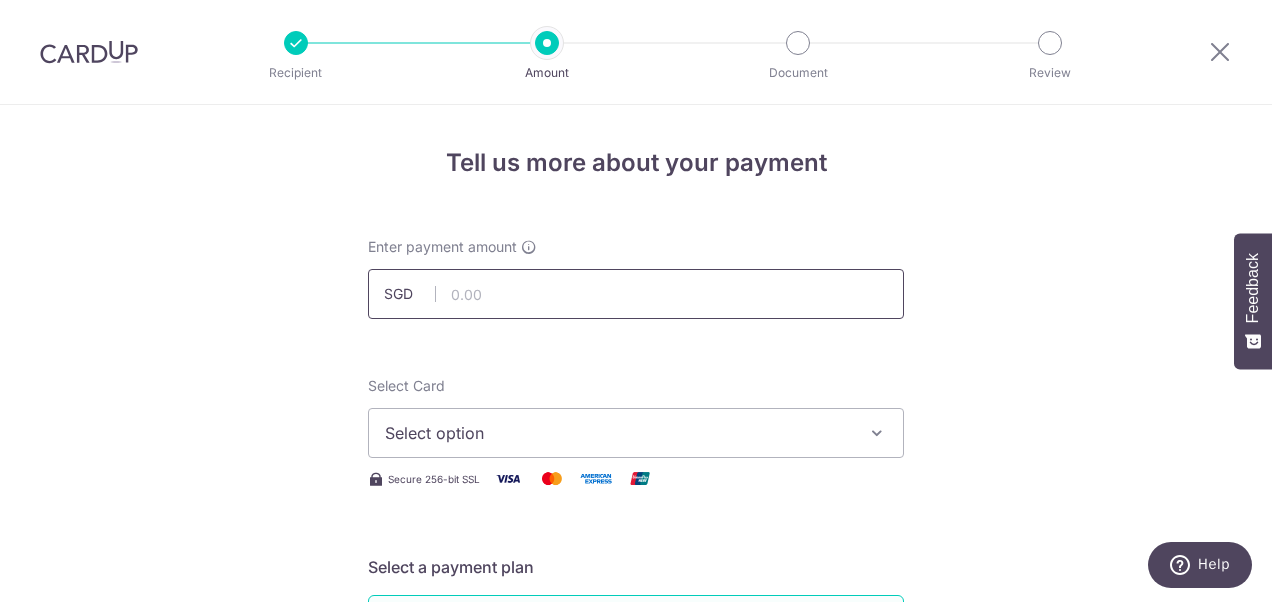 click at bounding box center [636, 294] 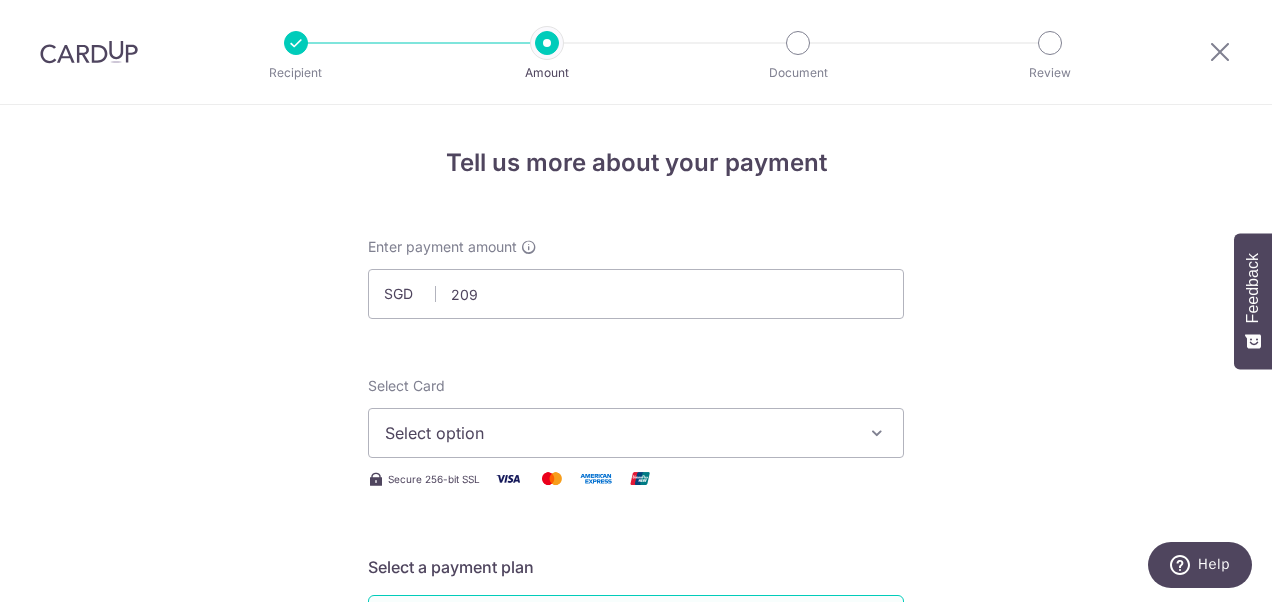 type on "209.00" 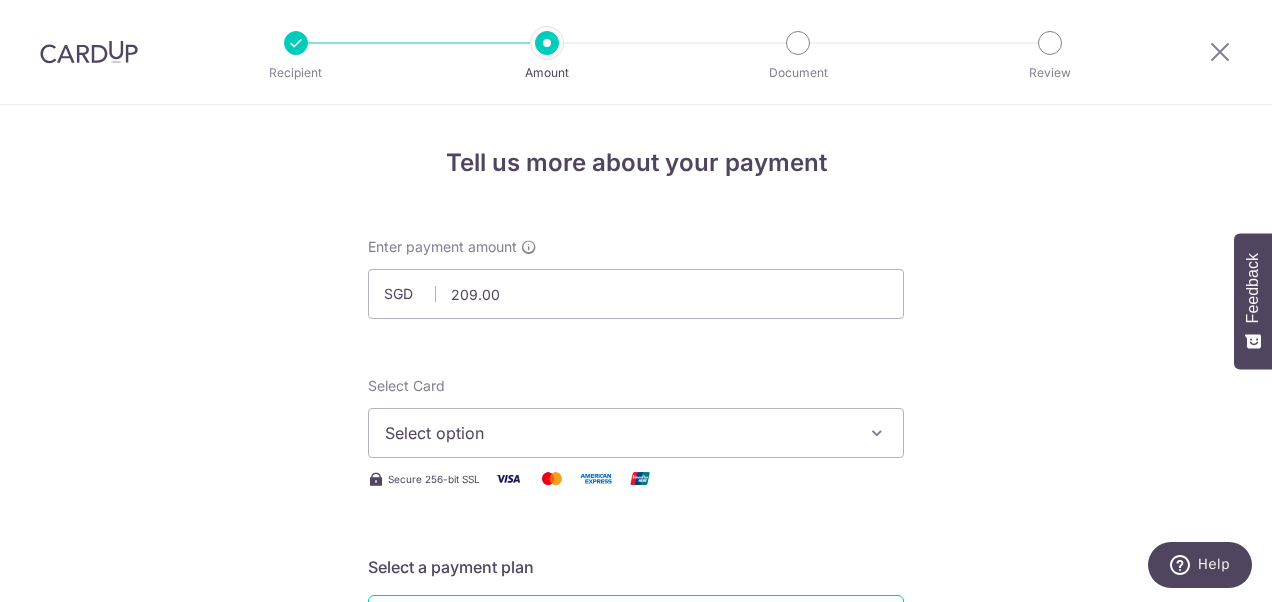 click on "Select option" at bounding box center [636, 433] 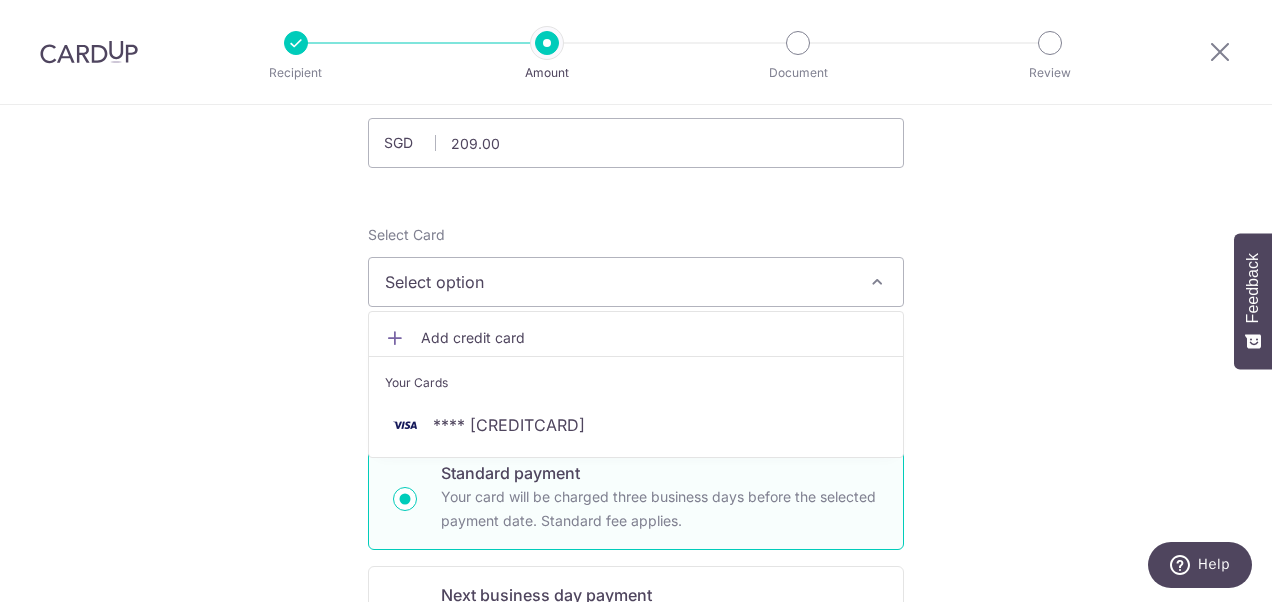 scroll, scrollTop: 152, scrollLeft: 0, axis: vertical 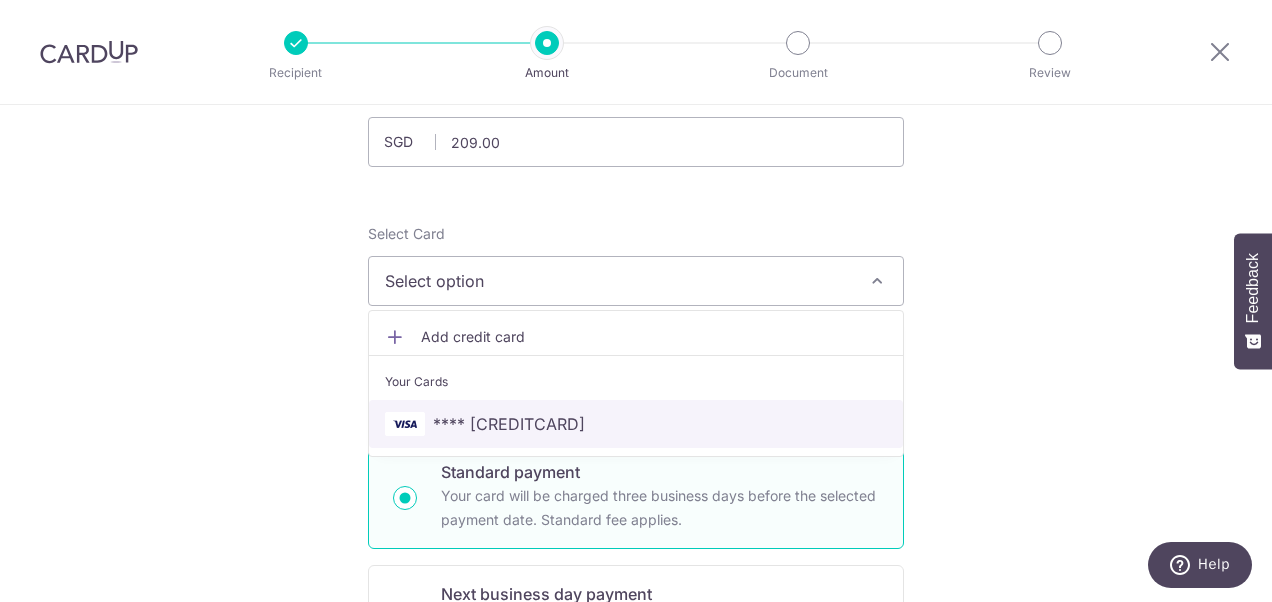 click on "**** [CREDITCARD]" at bounding box center [636, 424] 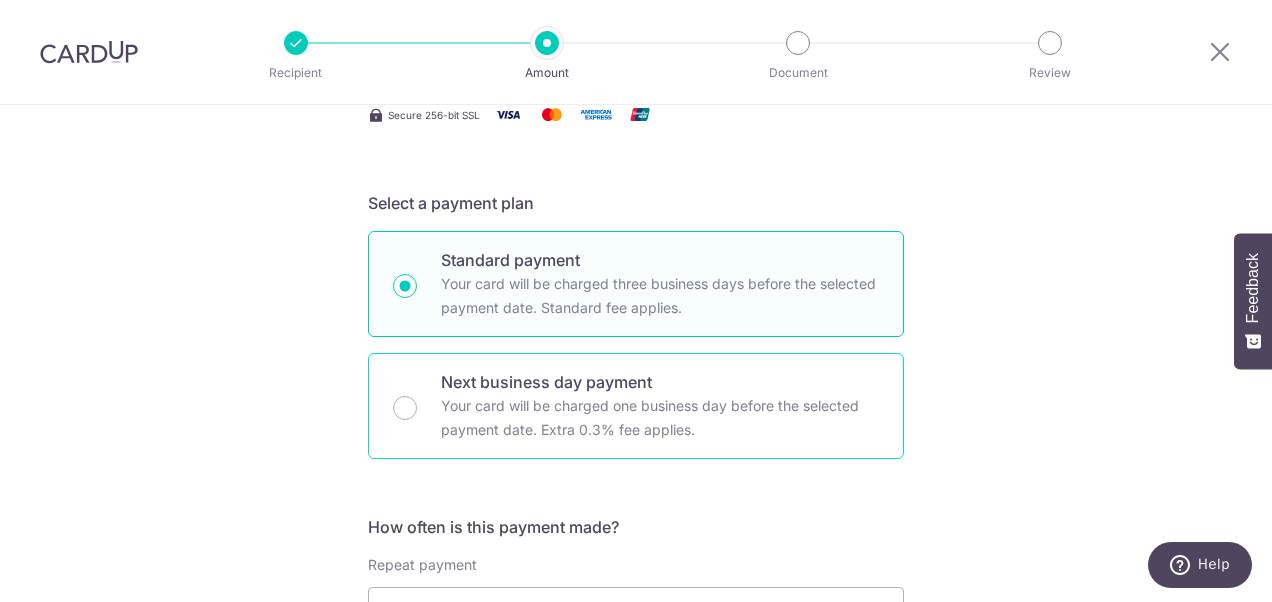scroll, scrollTop: 546, scrollLeft: 0, axis: vertical 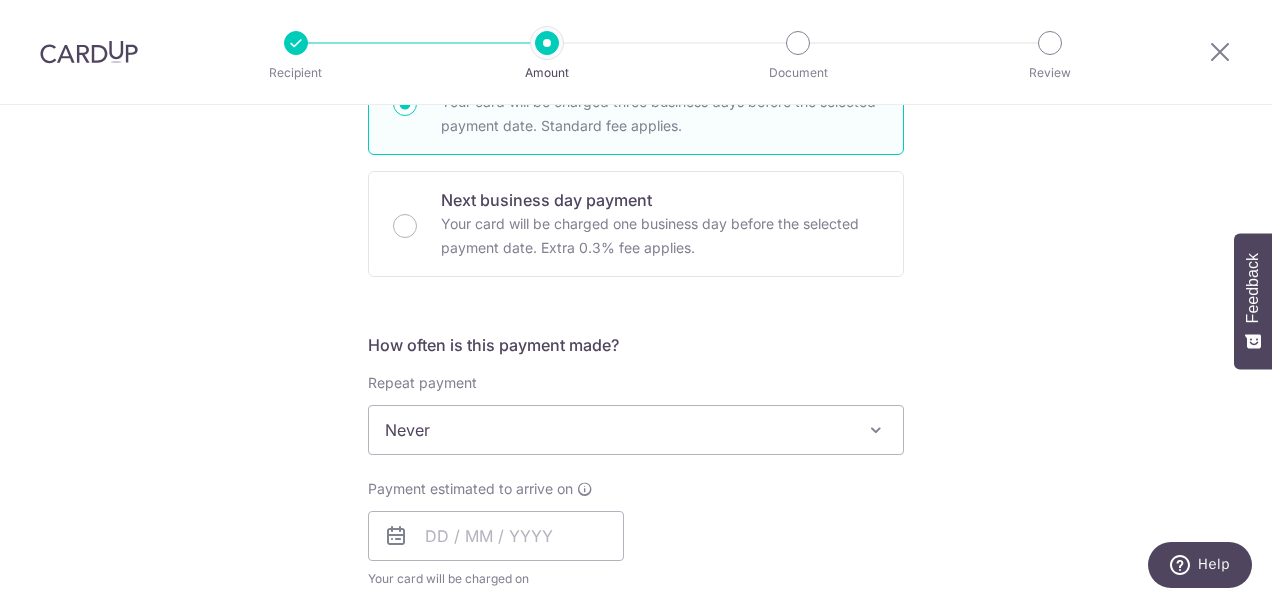 click on "Never" at bounding box center (636, 430) 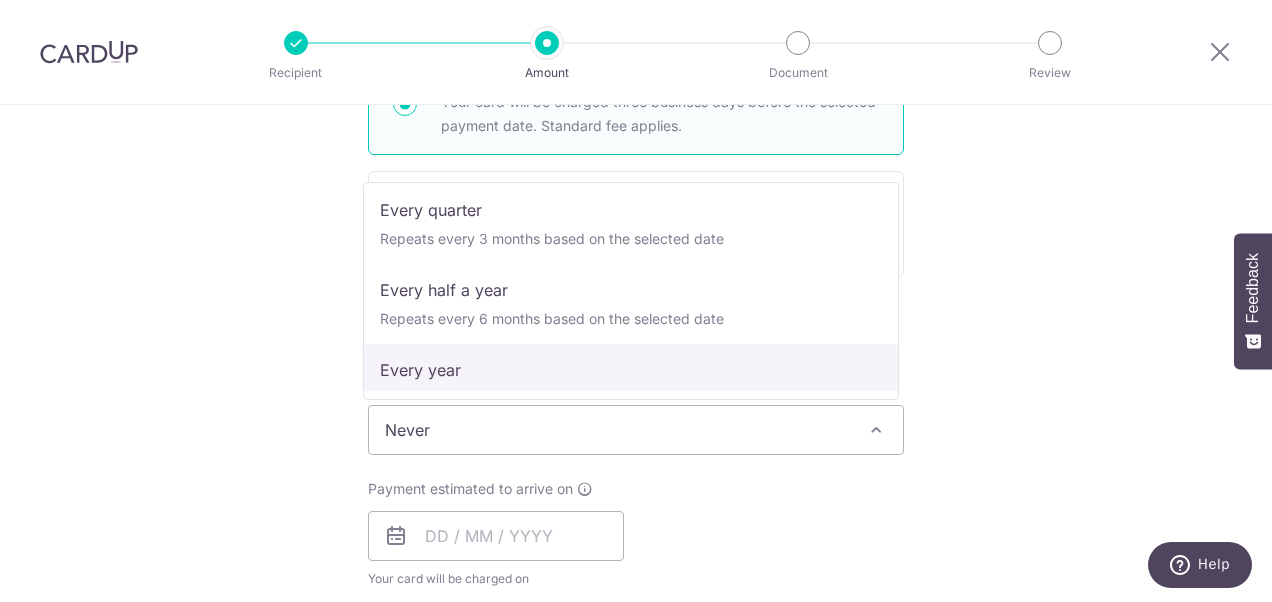 scroll, scrollTop: 280, scrollLeft: 0, axis: vertical 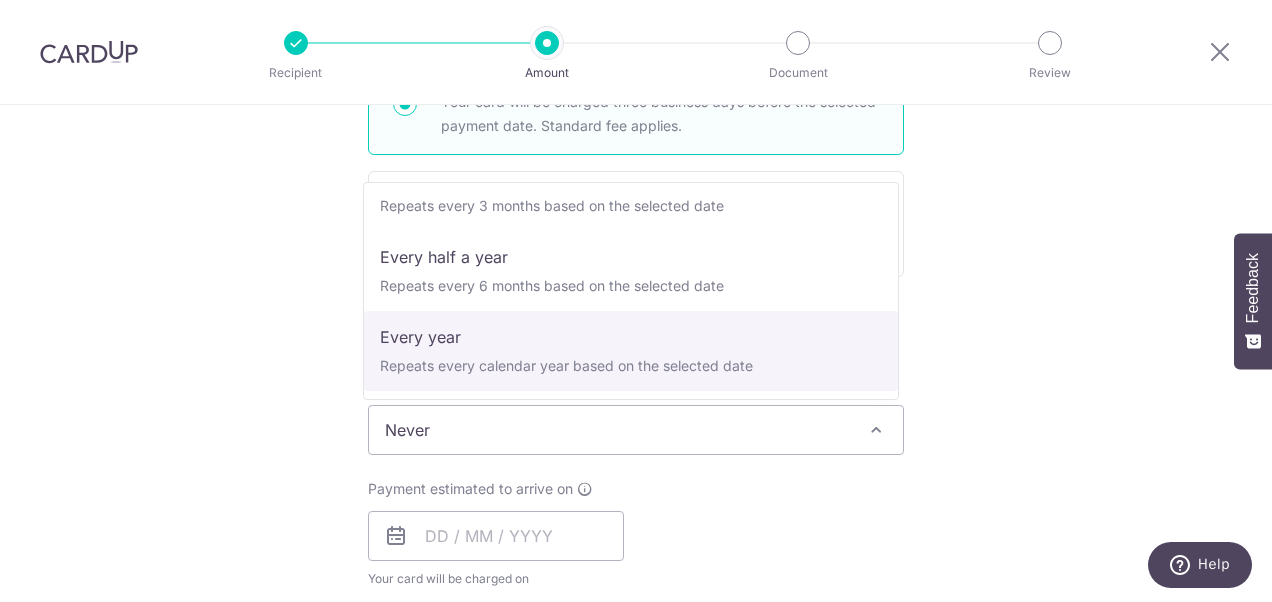 select on "6" 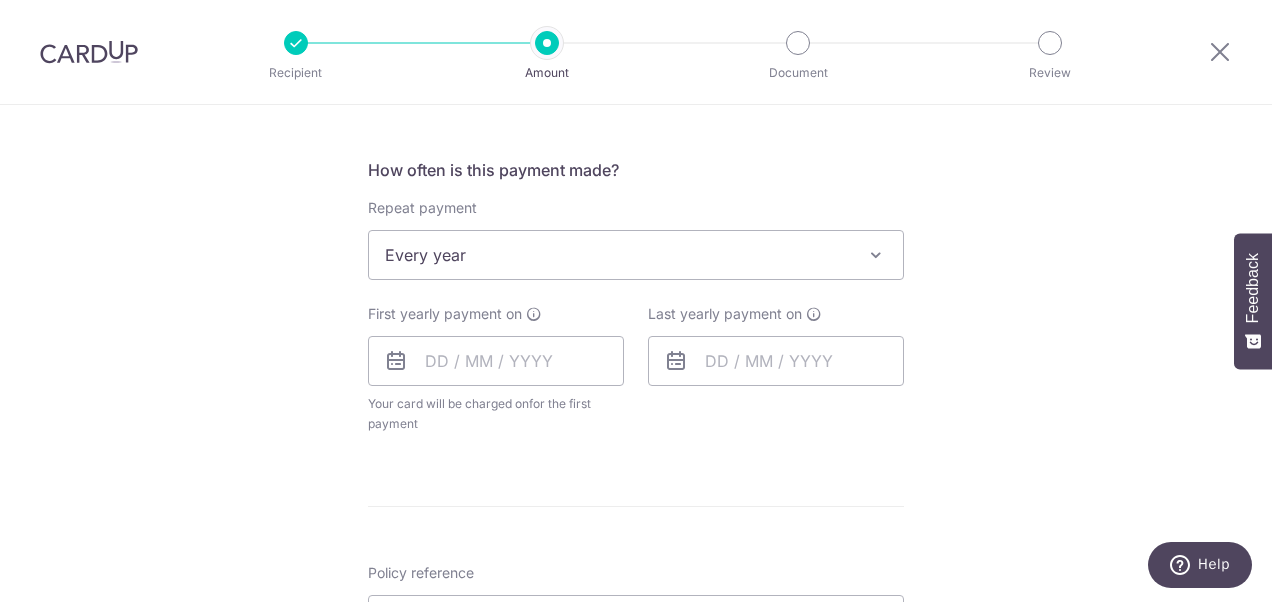 scroll, scrollTop: 722, scrollLeft: 0, axis: vertical 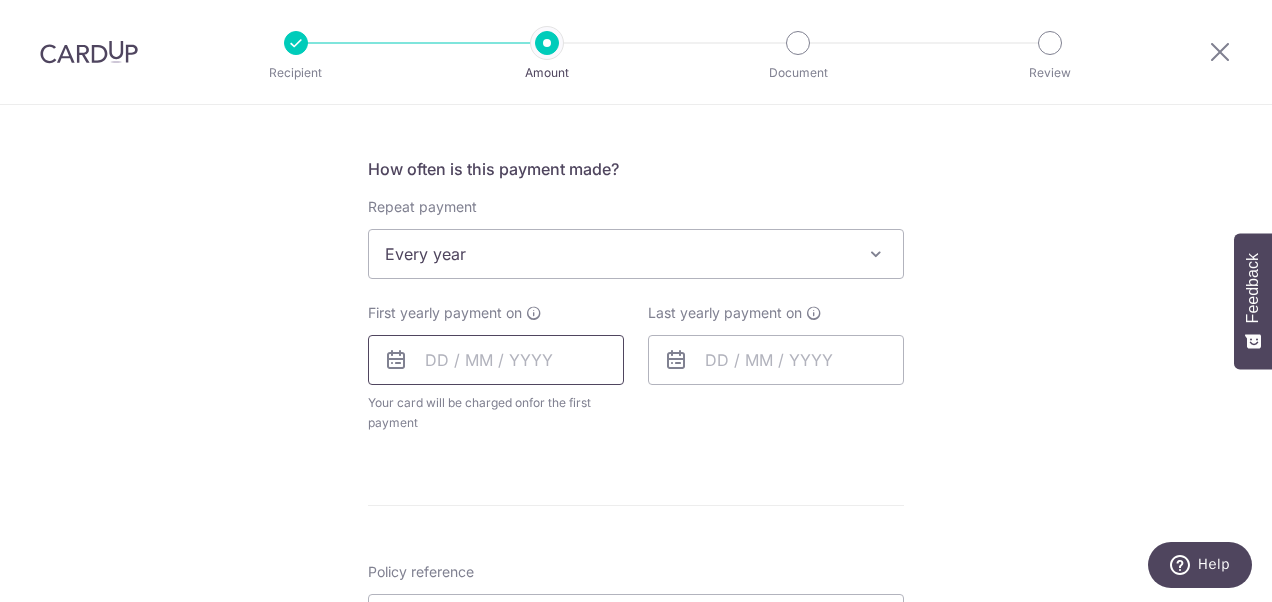 click at bounding box center (496, 360) 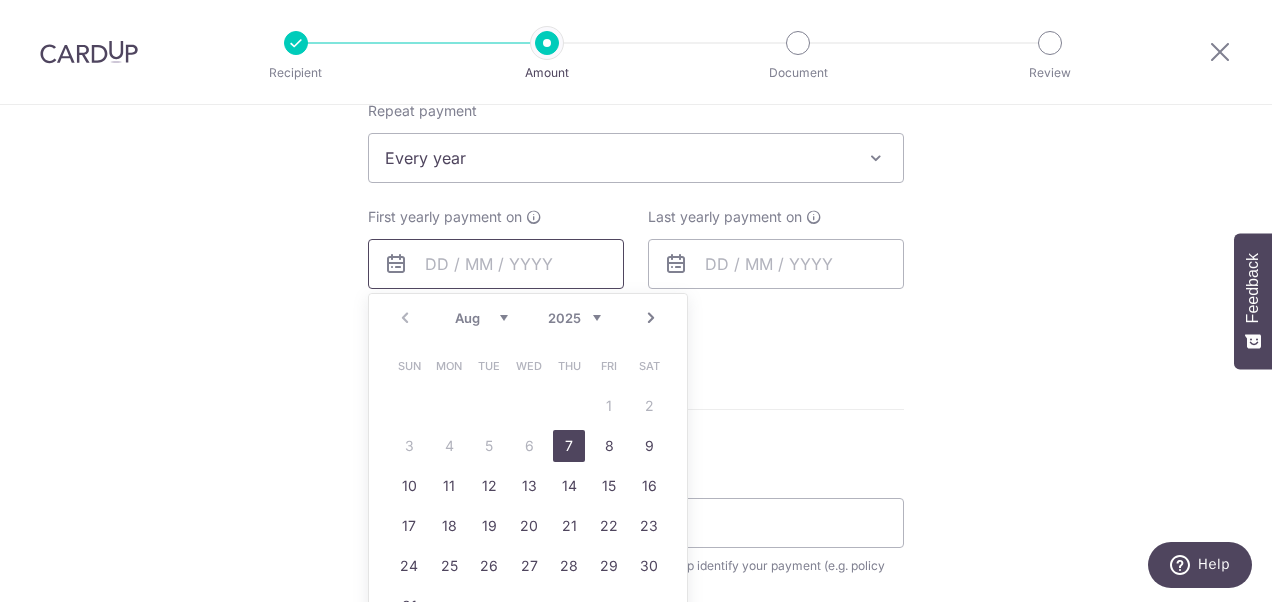 scroll, scrollTop: 819, scrollLeft: 0, axis: vertical 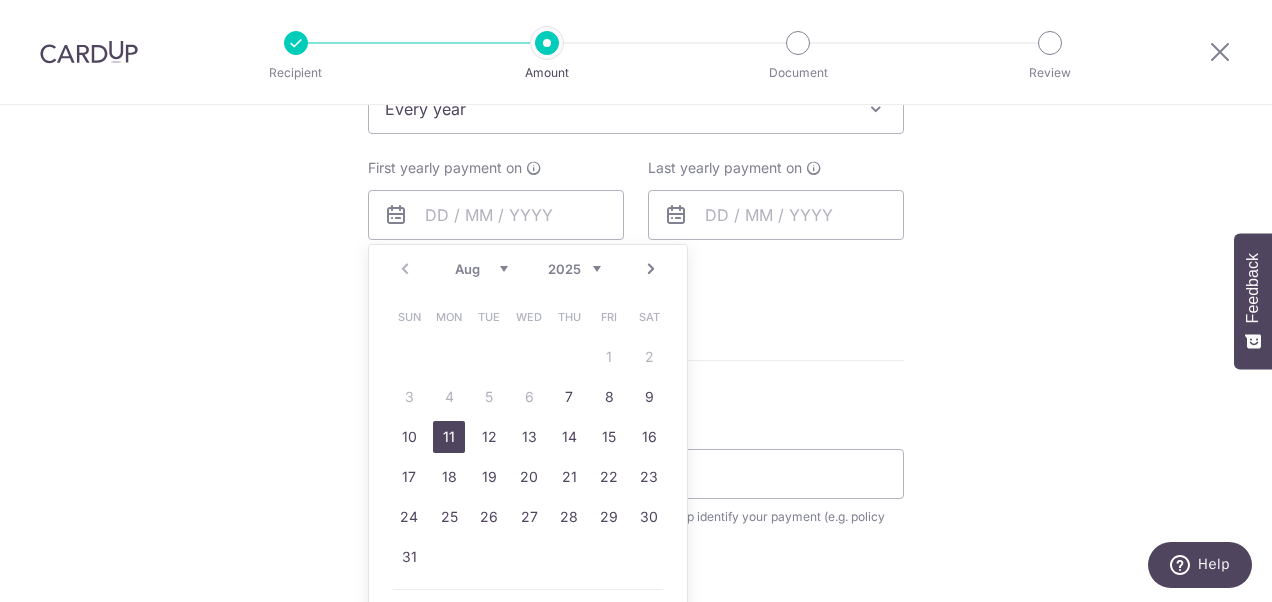click on "11" at bounding box center [449, 437] 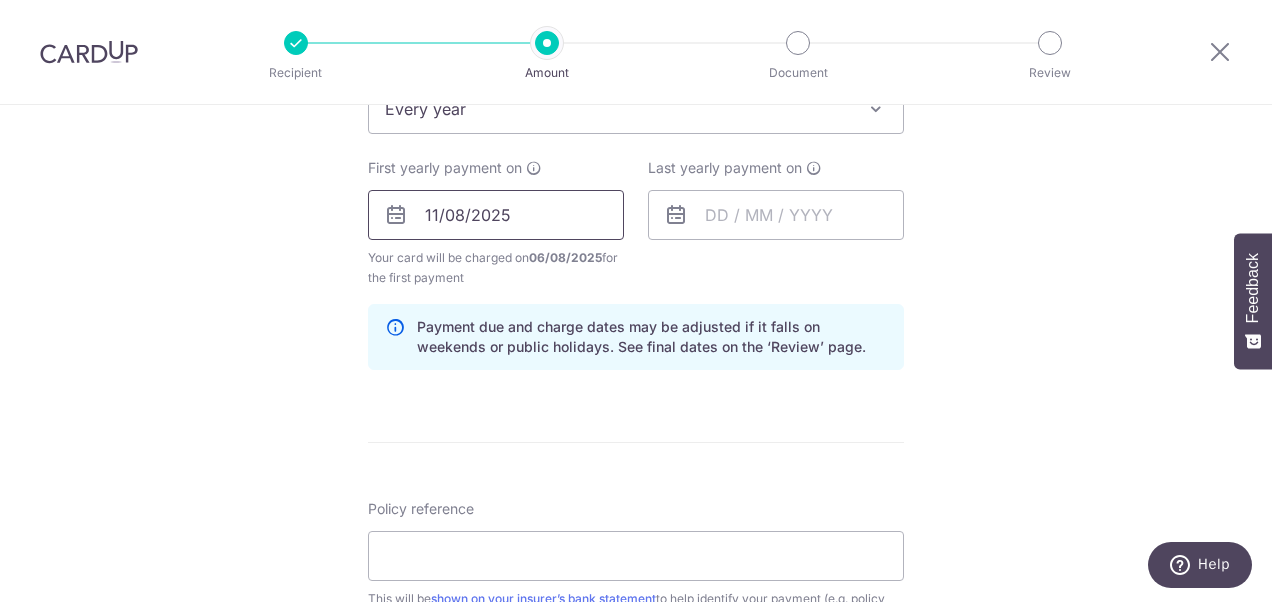 click on "11/08/2025" at bounding box center [496, 215] 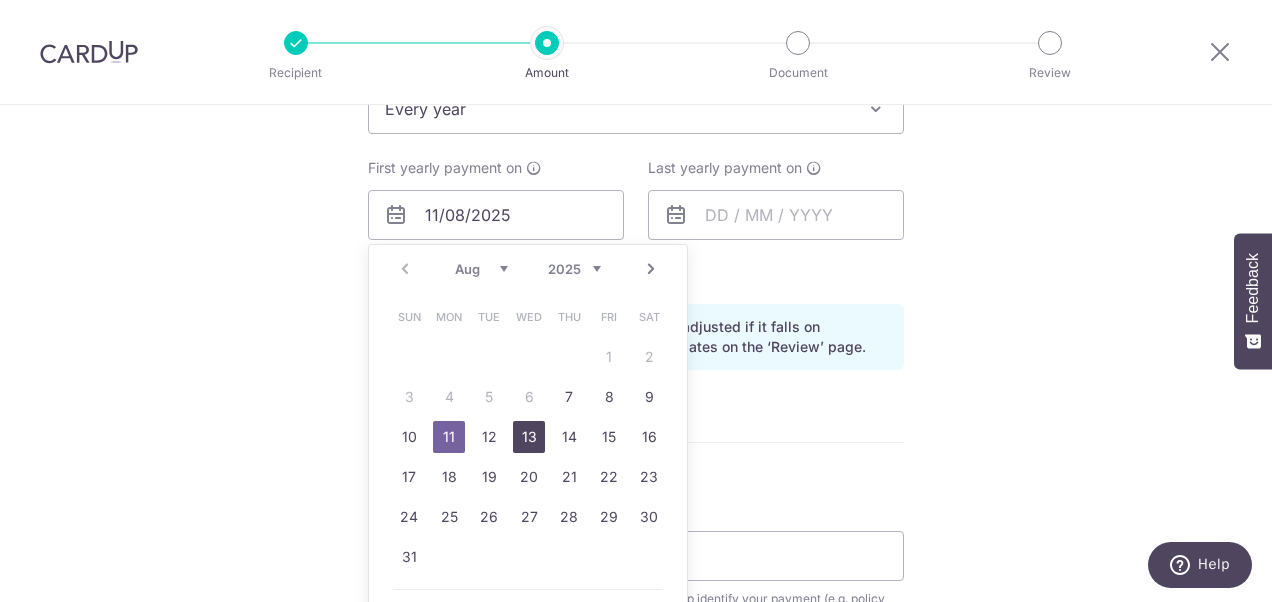 click on "13" at bounding box center (529, 437) 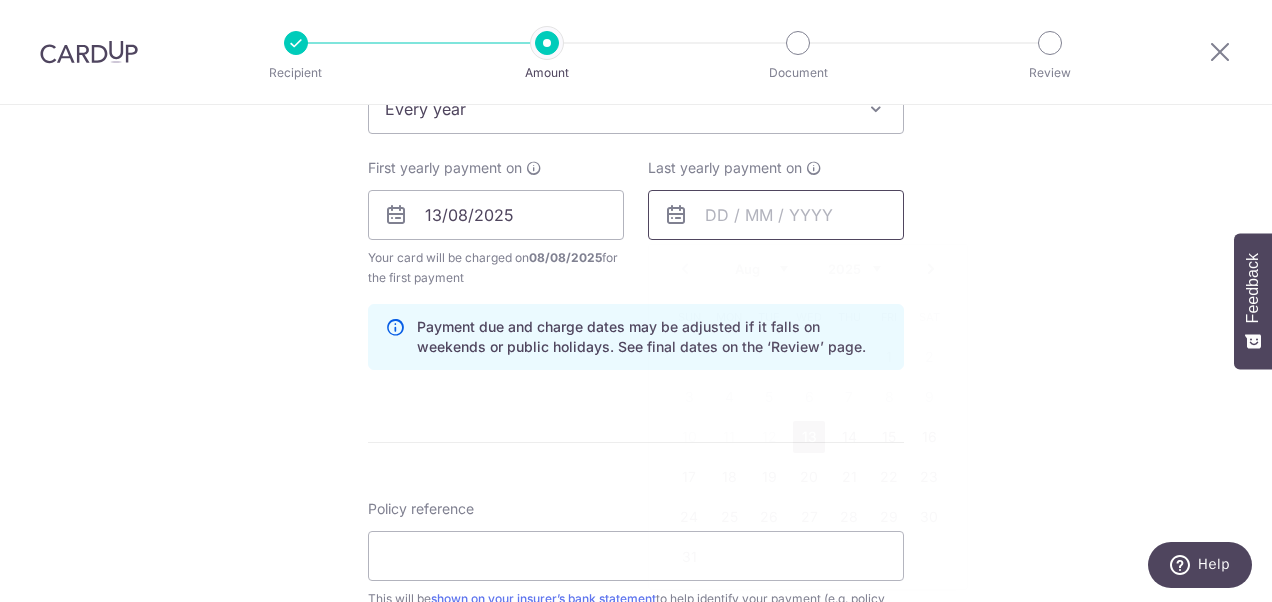 click at bounding box center (776, 215) 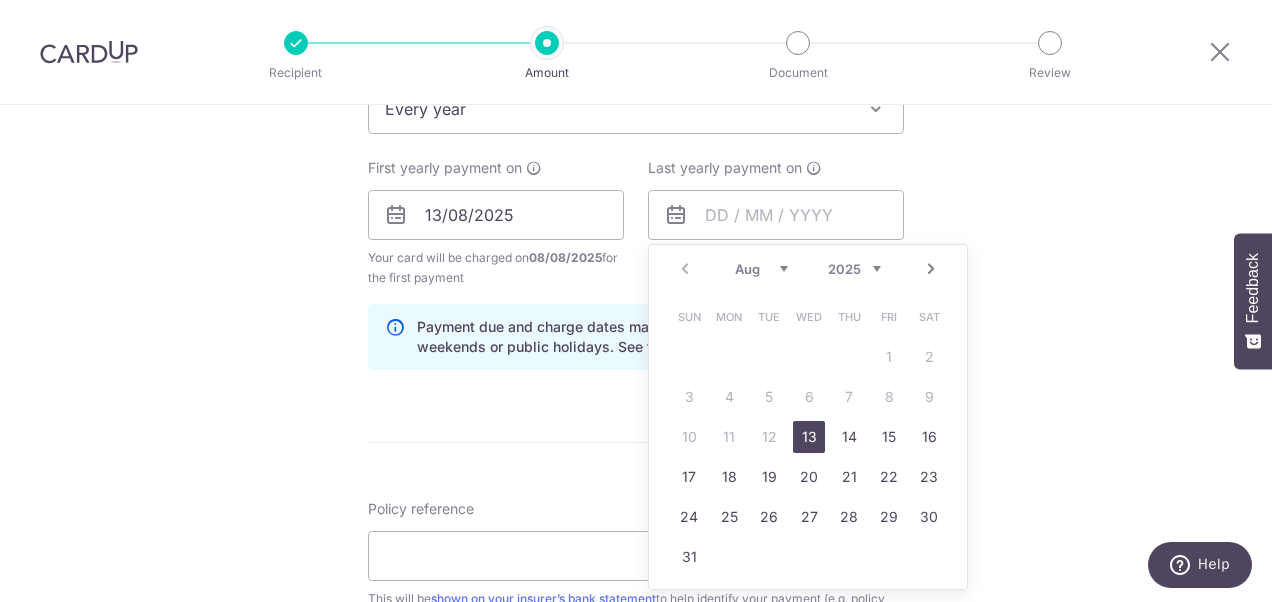 click on "2025 2026 2027 2028 2029 2030 2031 2032 2033 2034 2035" at bounding box center [854, 269] 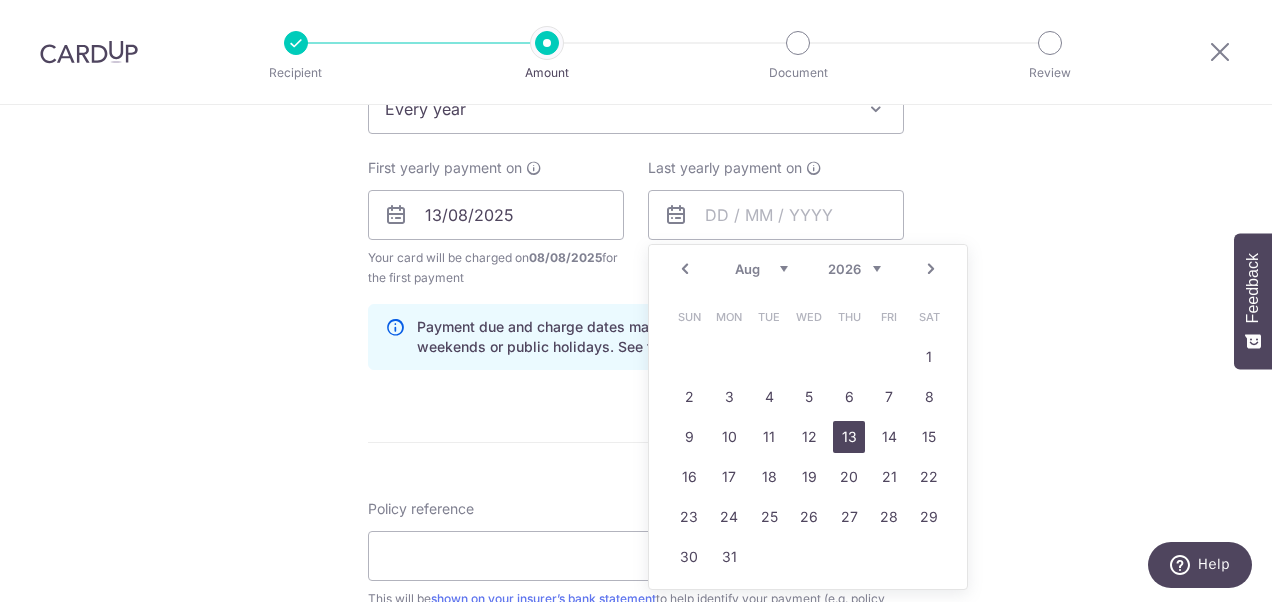 click on "13" at bounding box center [849, 437] 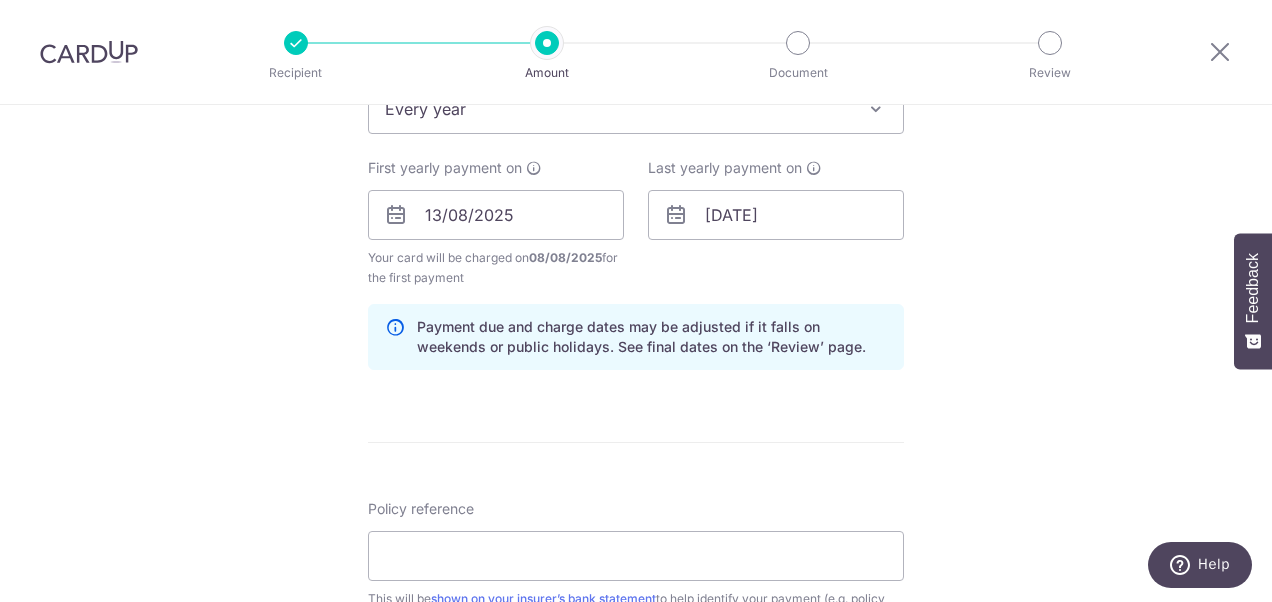 scroll, scrollTop: 1067, scrollLeft: 0, axis: vertical 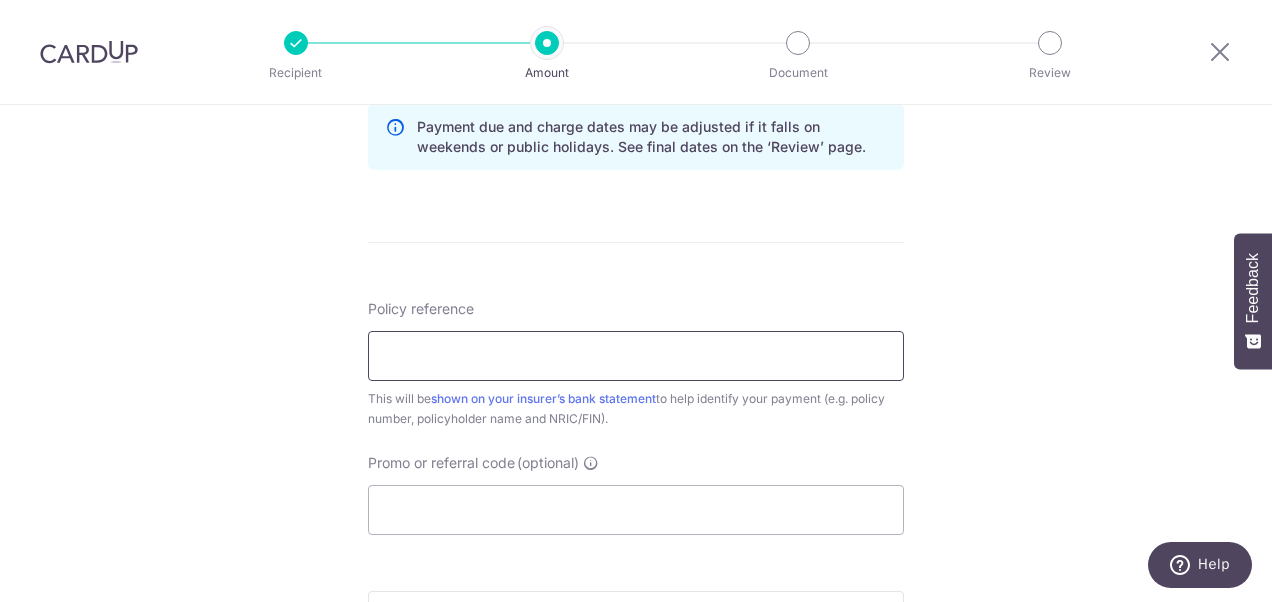 click on "Policy reference" at bounding box center [636, 356] 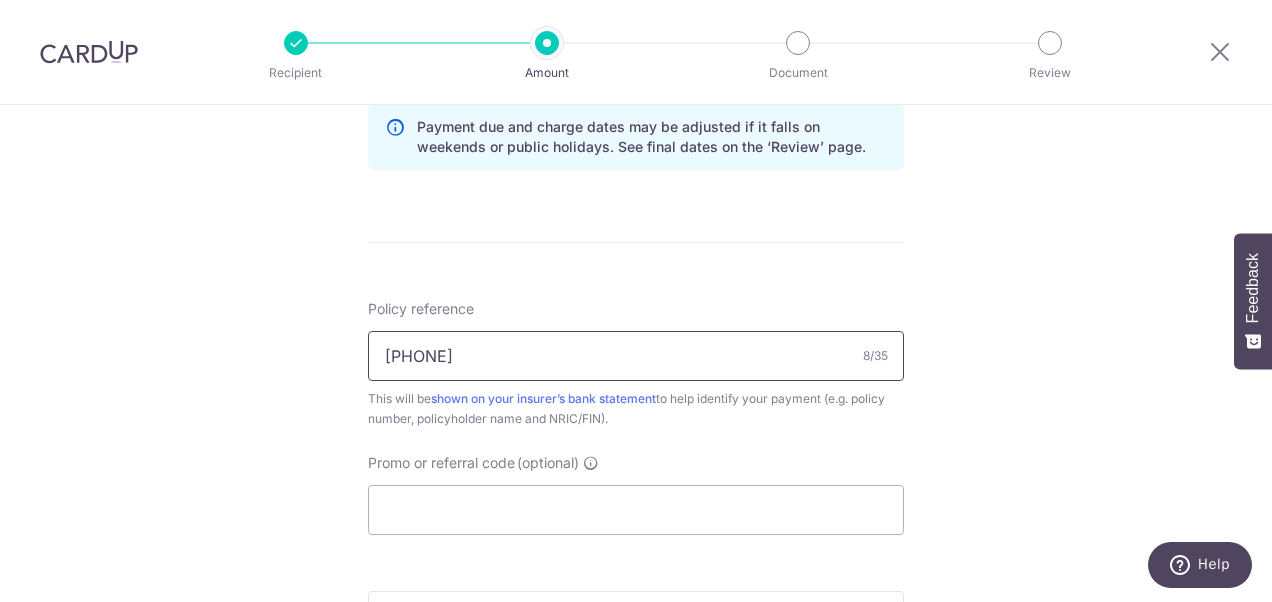 type on "[PHONE]" 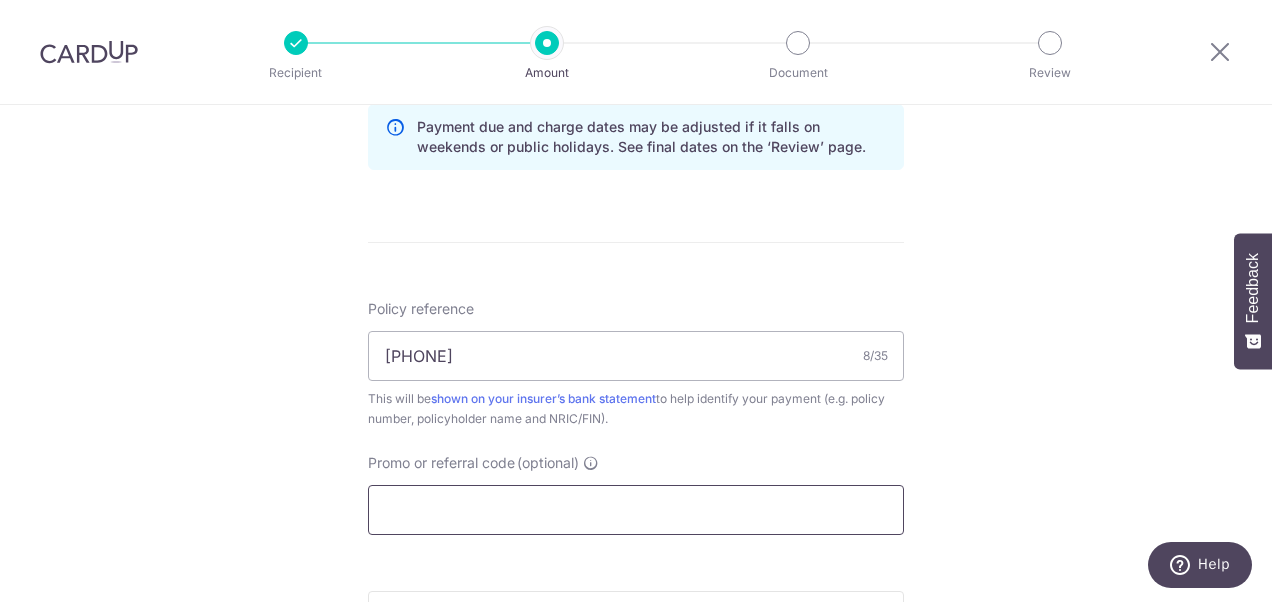 click on "Promo or referral code
(optional)" at bounding box center (636, 510) 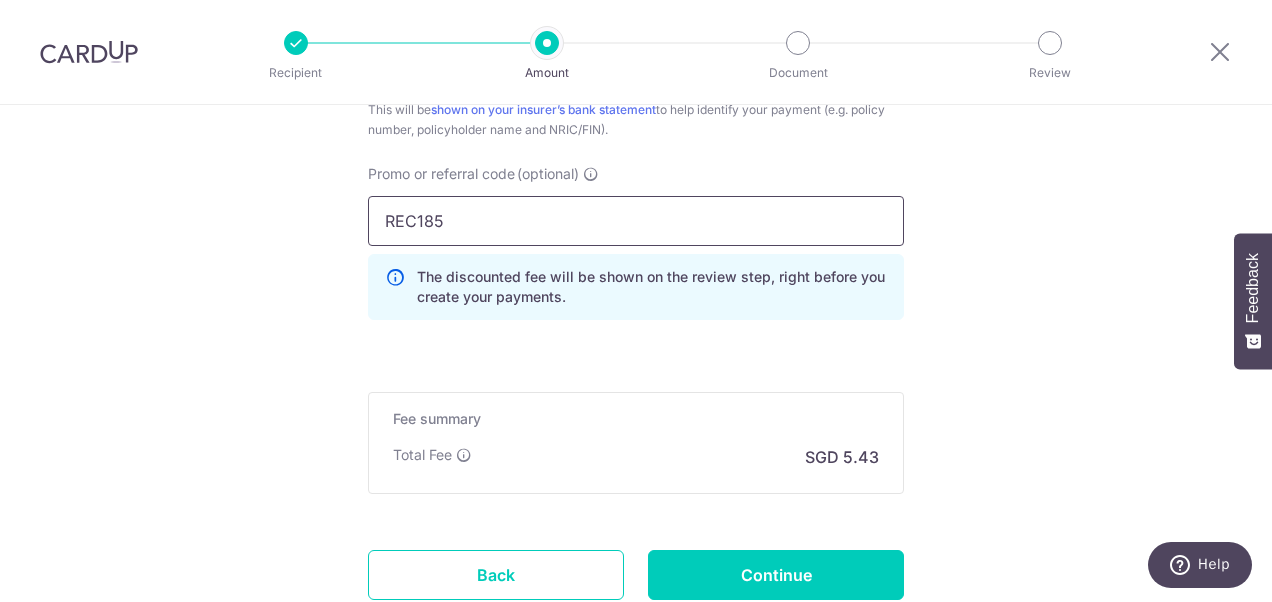 scroll, scrollTop: 1369, scrollLeft: 0, axis: vertical 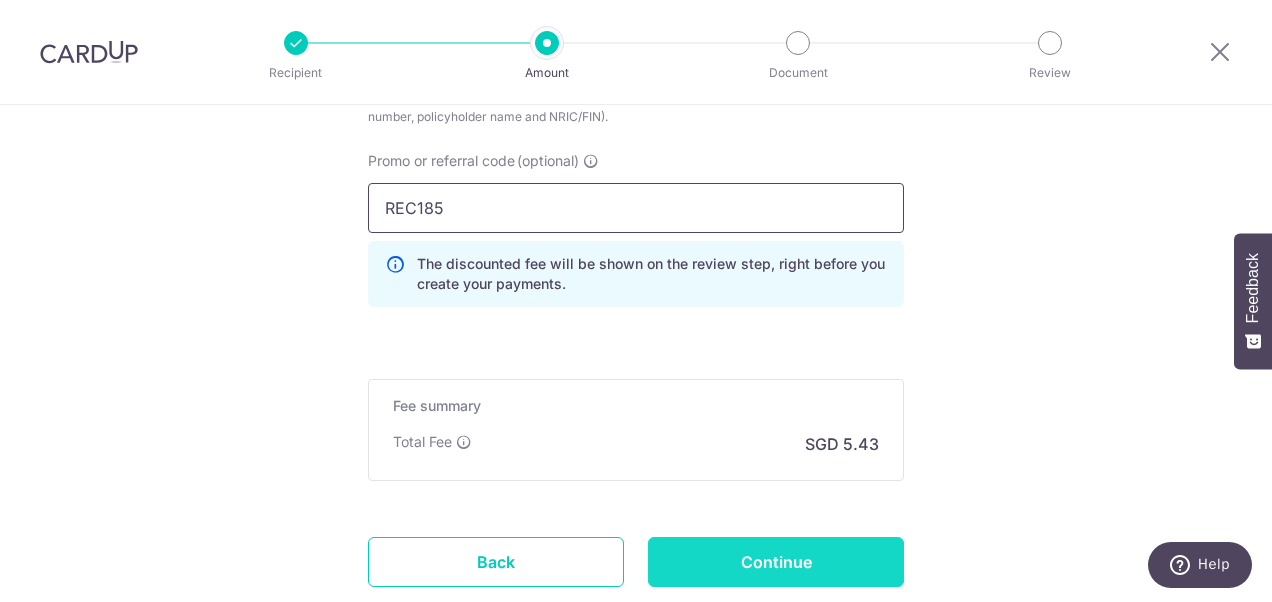 type on "REC185" 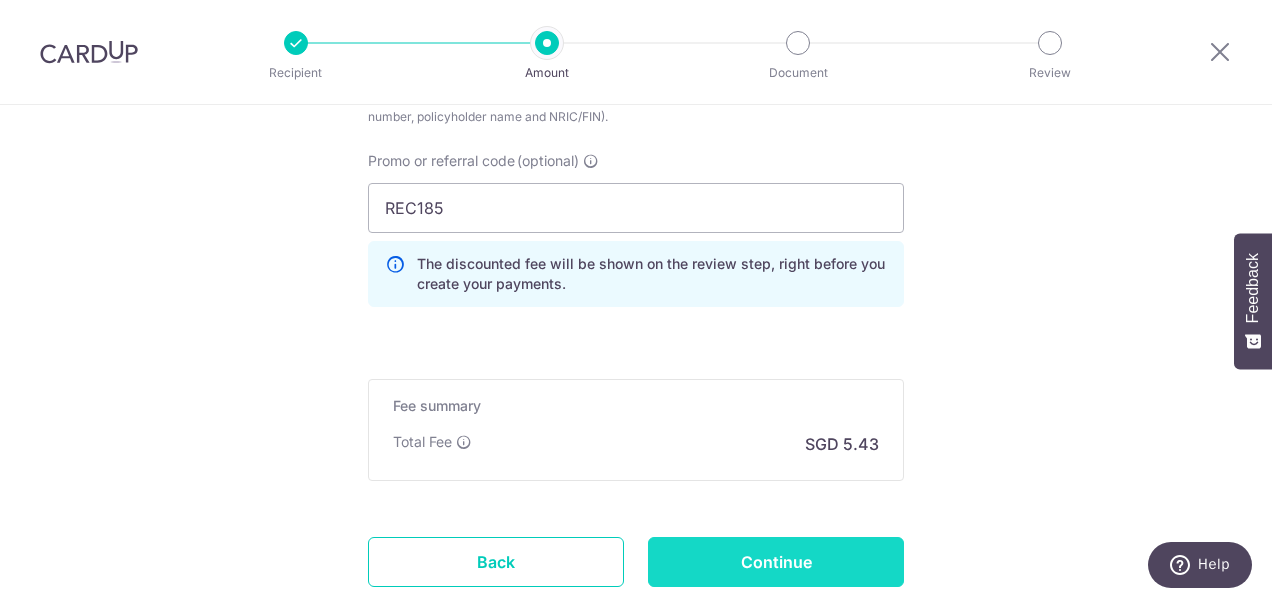 click on "Continue" at bounding box center [776, 562] 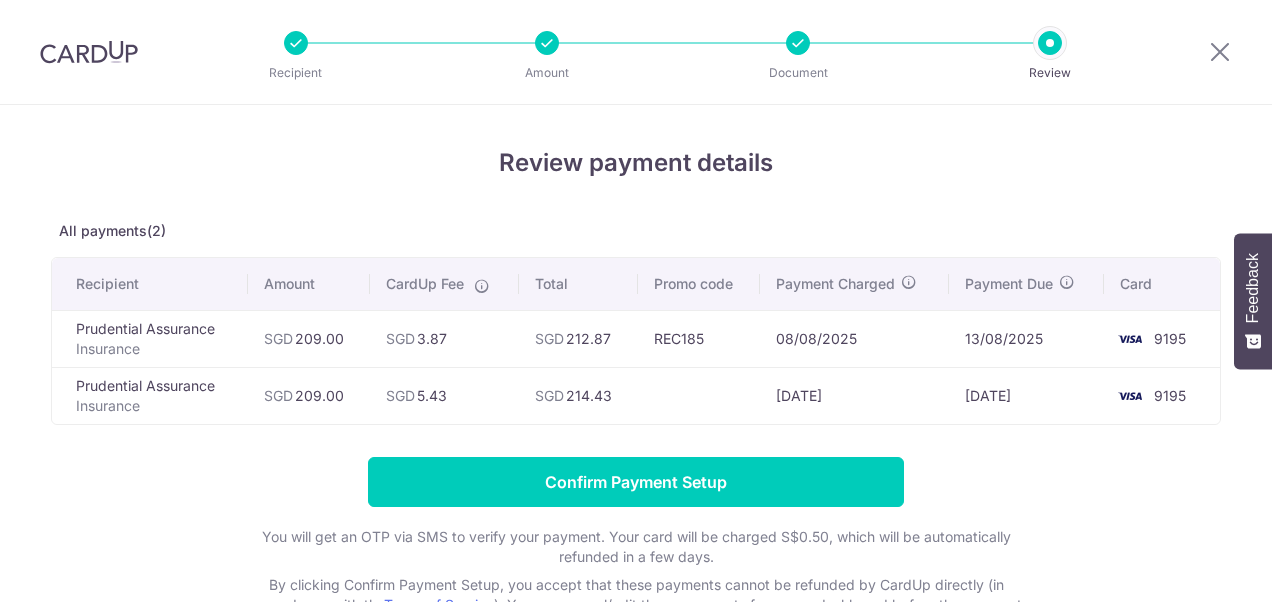 scroll, scrollTop: 0, scrollLeft: 0, axis: both 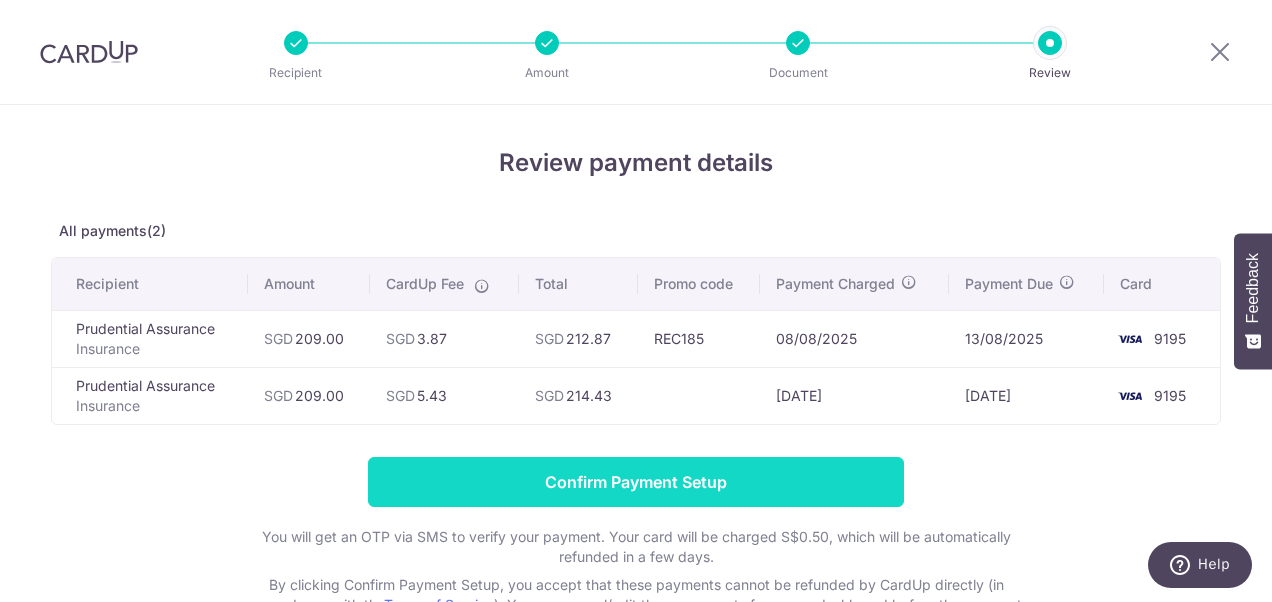 click on "Confirm Payment Setup" at bounding box center (636, 482) 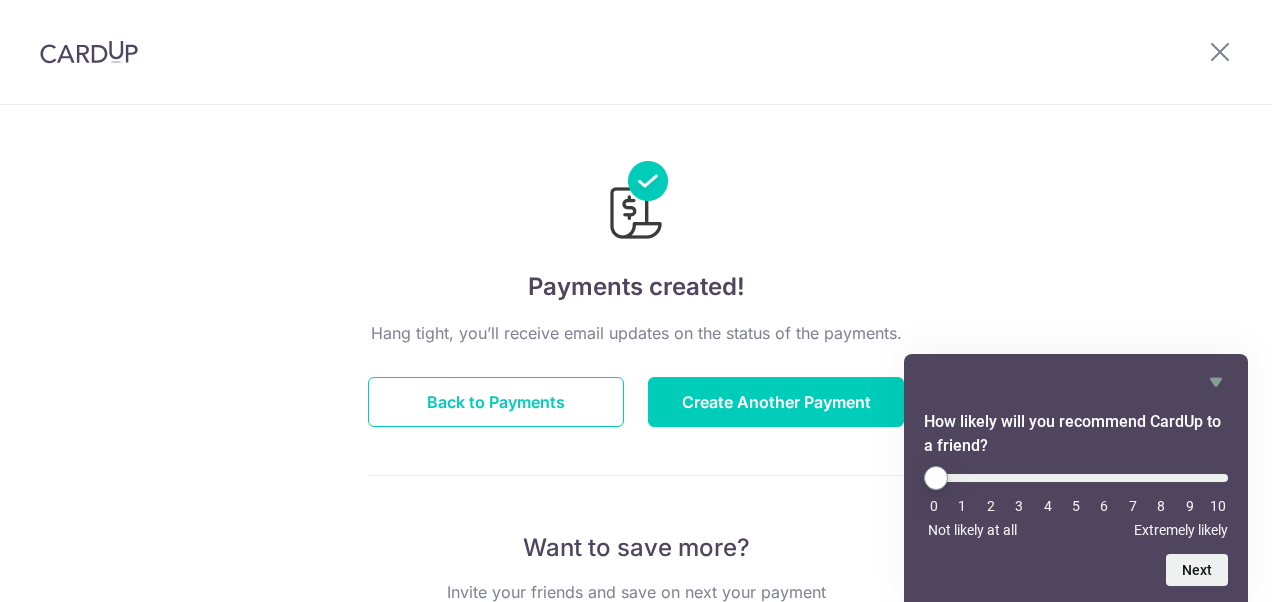 scroll, scrollTop: 0, scrollLeft: 0, axis: both 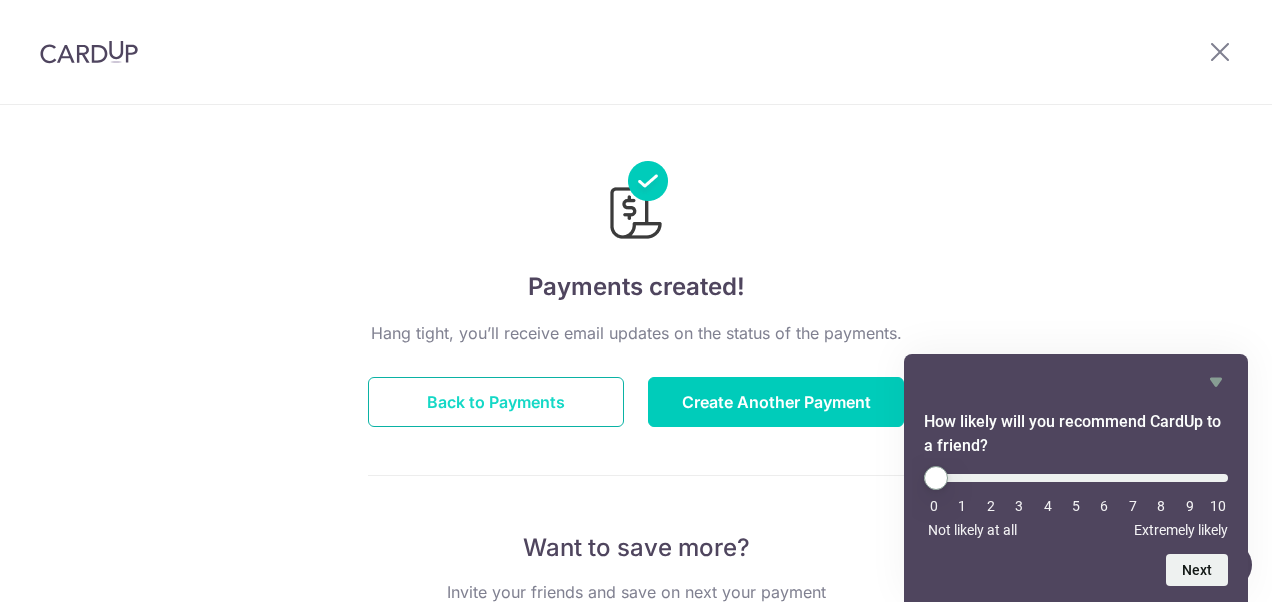 click on "Back to Payments" at bounding box center [496, 402] 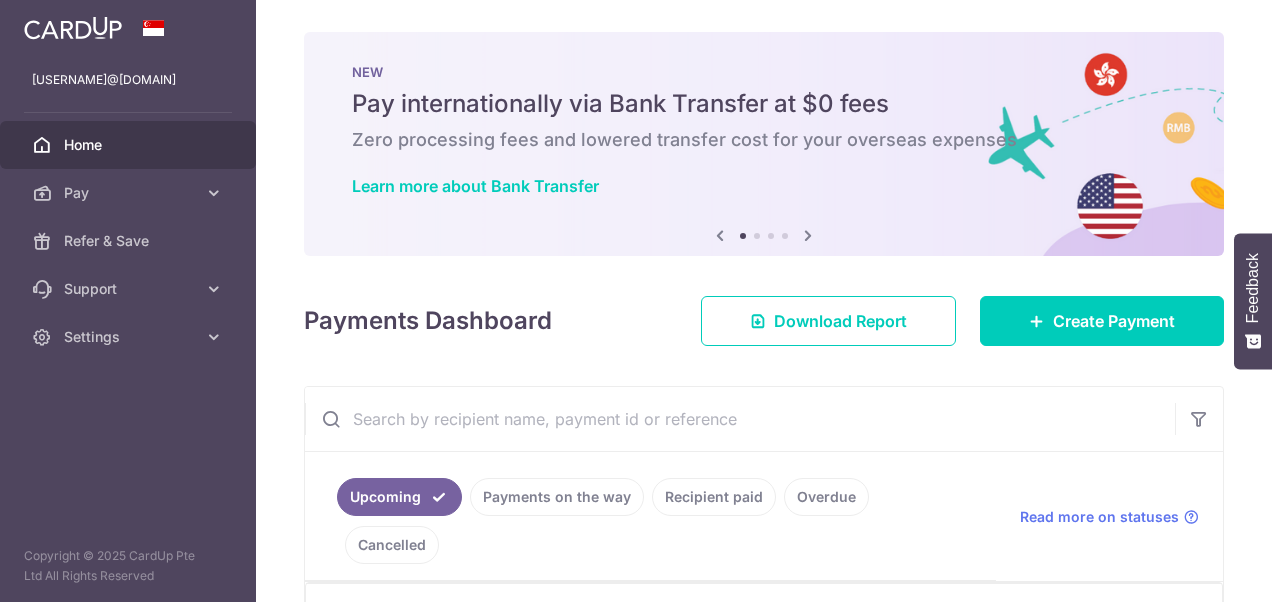 scroll, scrollTop: 0, scrollLeft: 0, axis: both 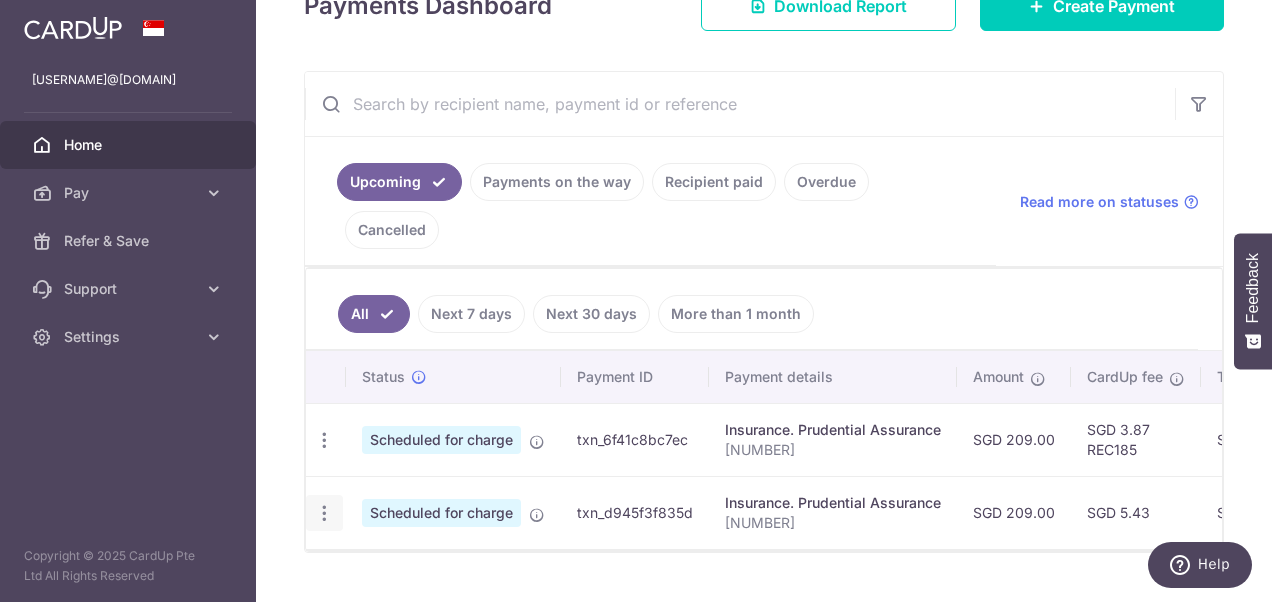 click at bounding box center (324, 440) 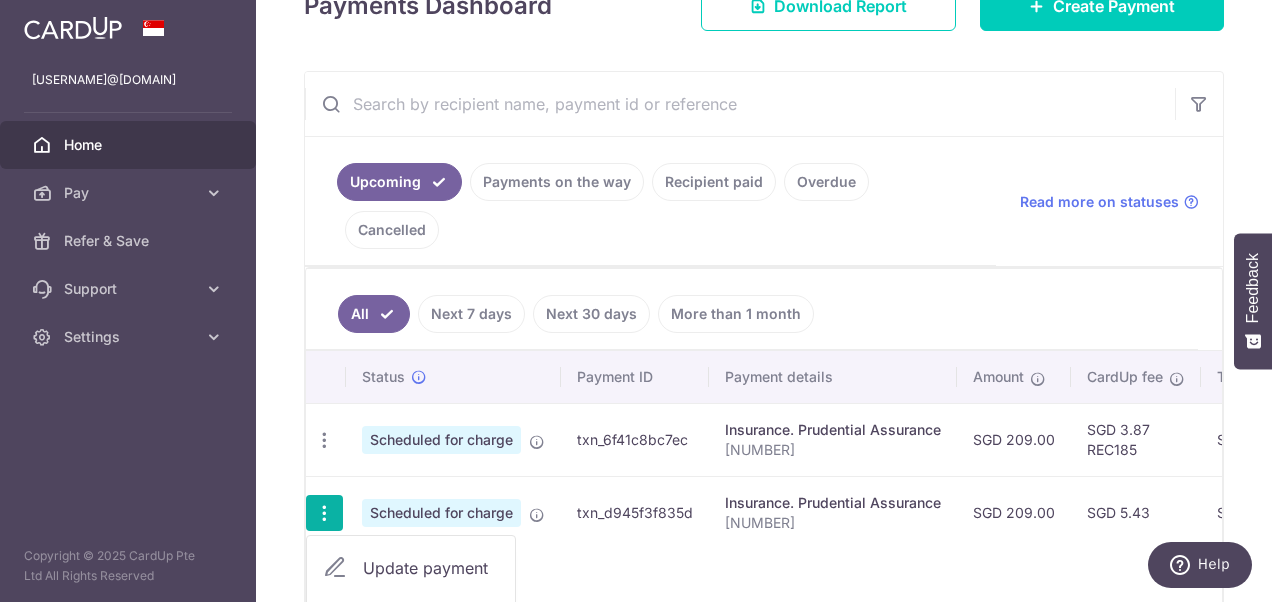 click on "Cancel payment" at bounding box center (431, 617) 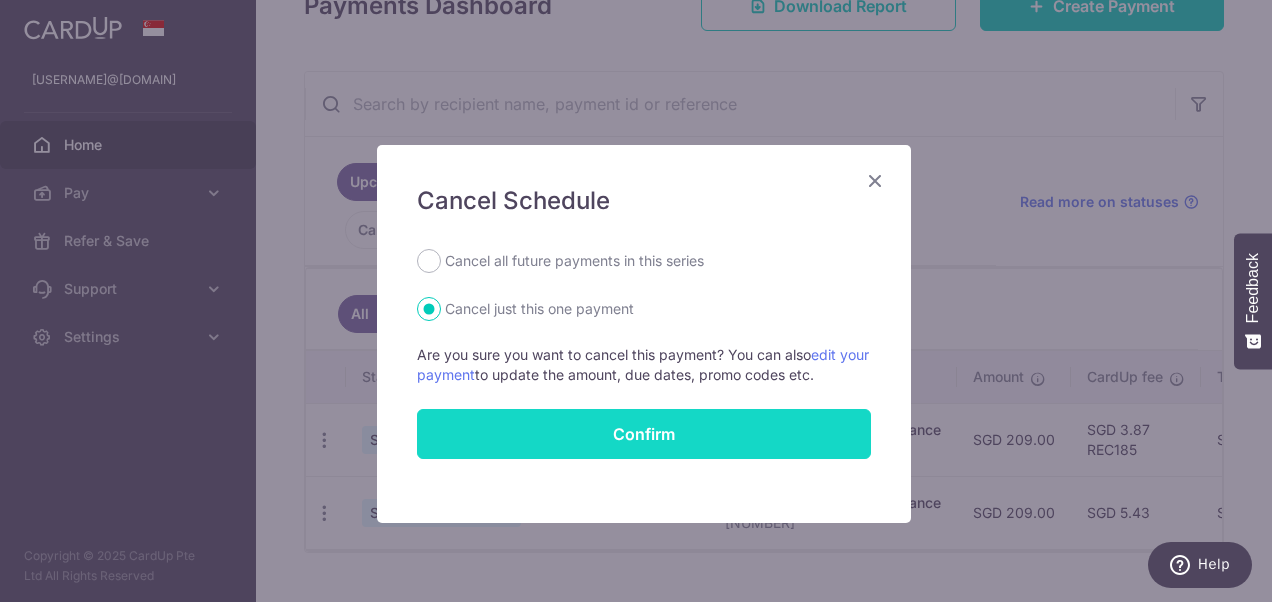 click on "Confirm" at bounding box center (644, 434) 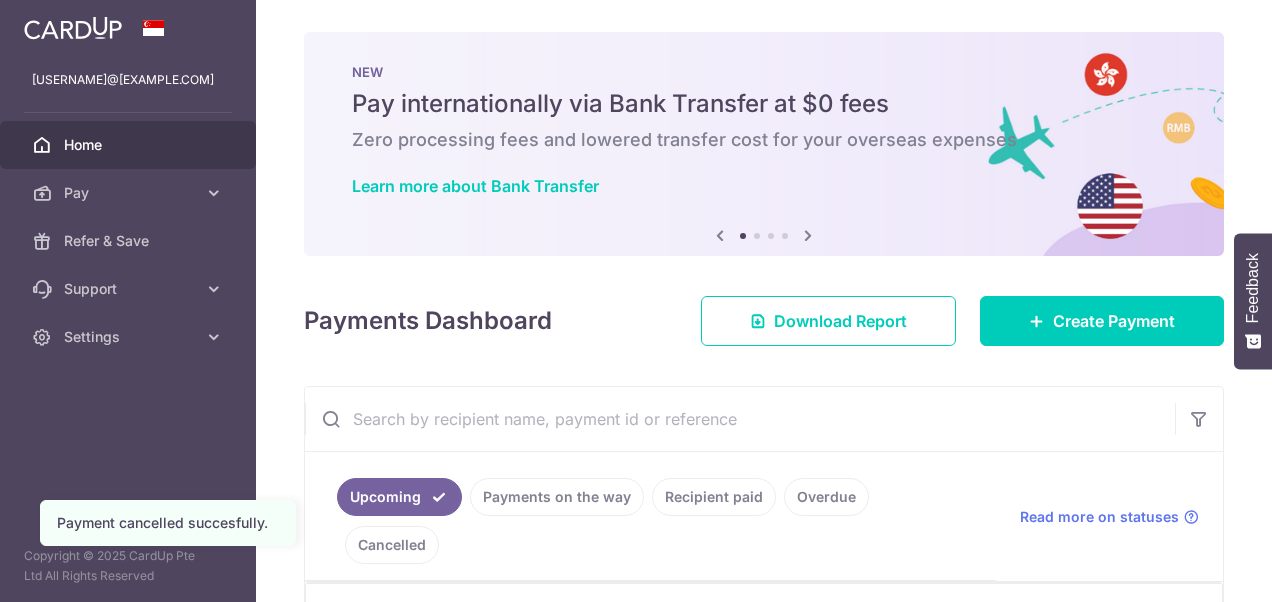 scroll, scrollTop: 0, scrollLeft: 0, axis: both 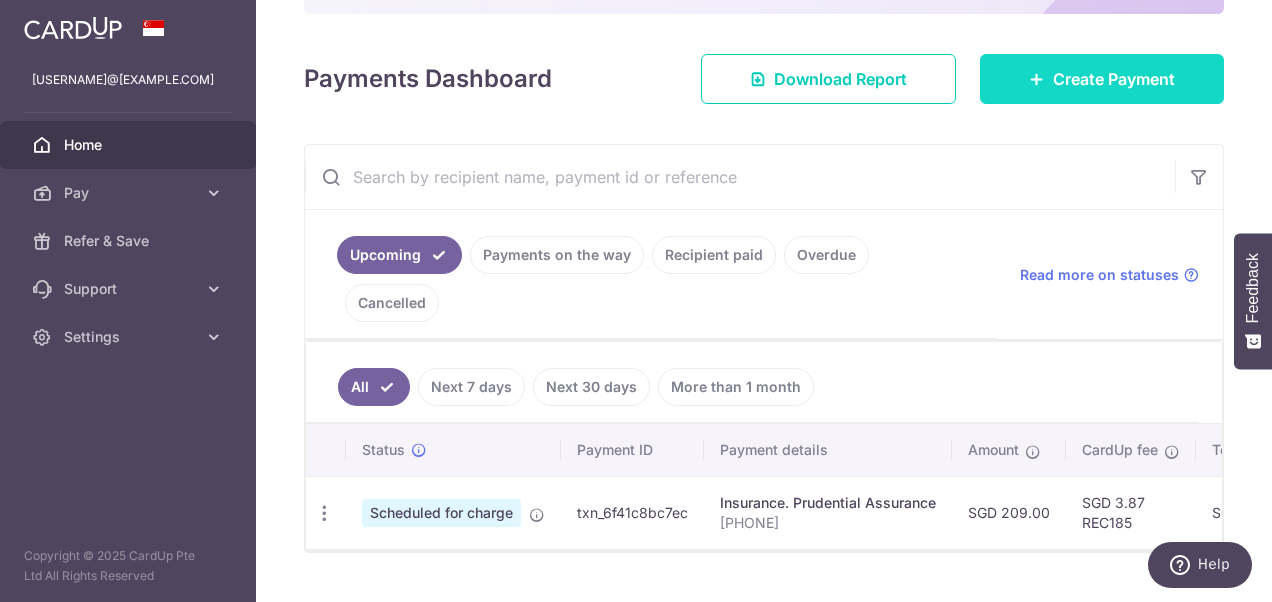 click on "Create Payment" at bounding box center [1102, 79] 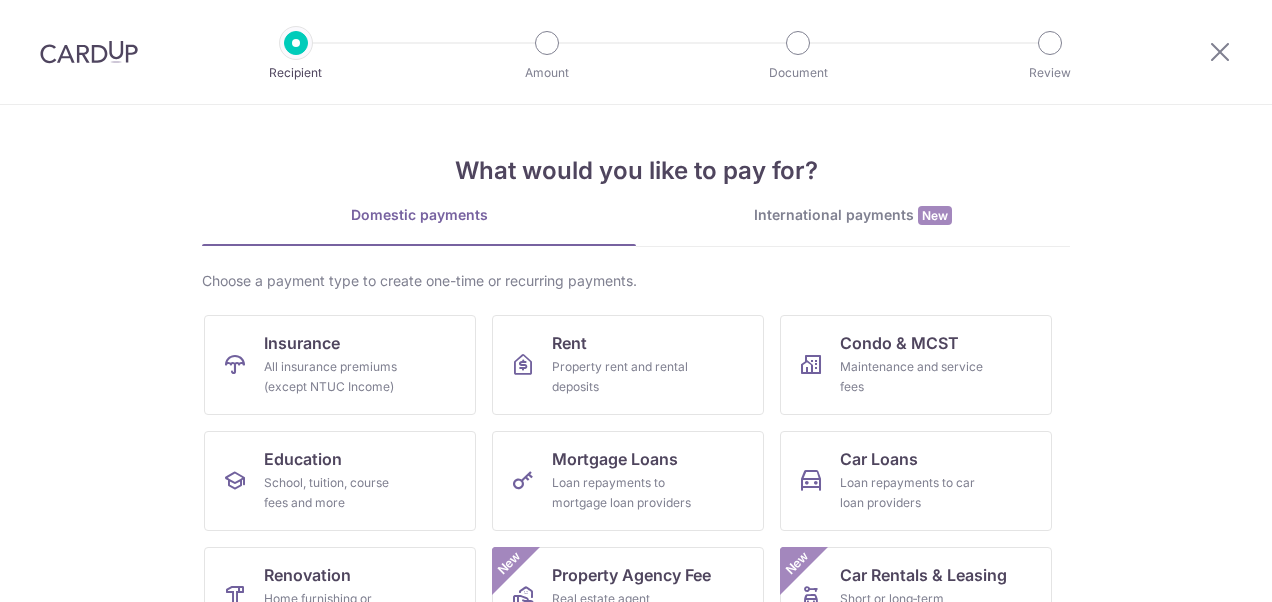 scroll, scrollTop: 0, scrollLeft: 0, axis: both 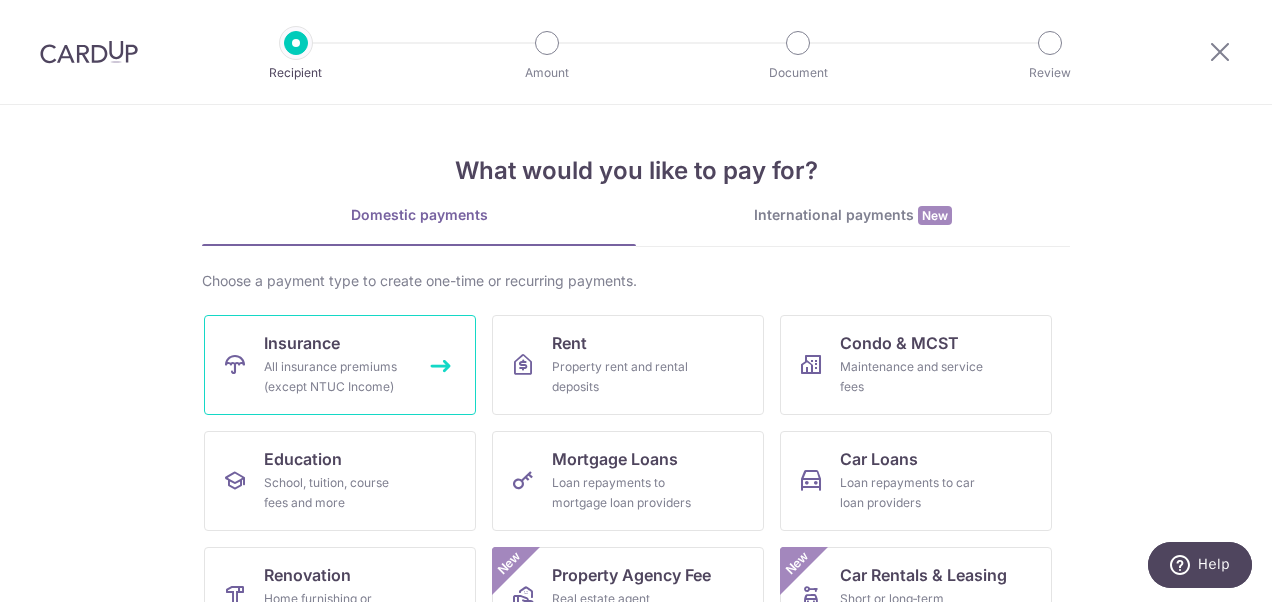 click on "All insurance premiums (except NTUC Income)" at bounding box center (336, 377) 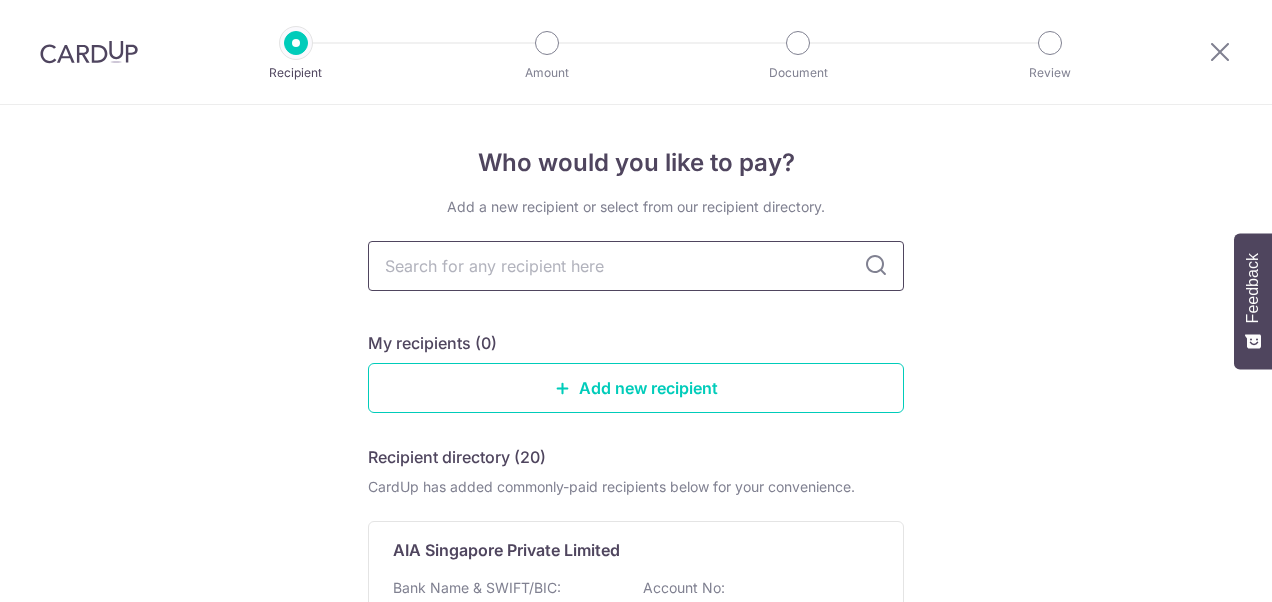 scroll, scrollTop: 0, scrollLeft: 0, axis: both 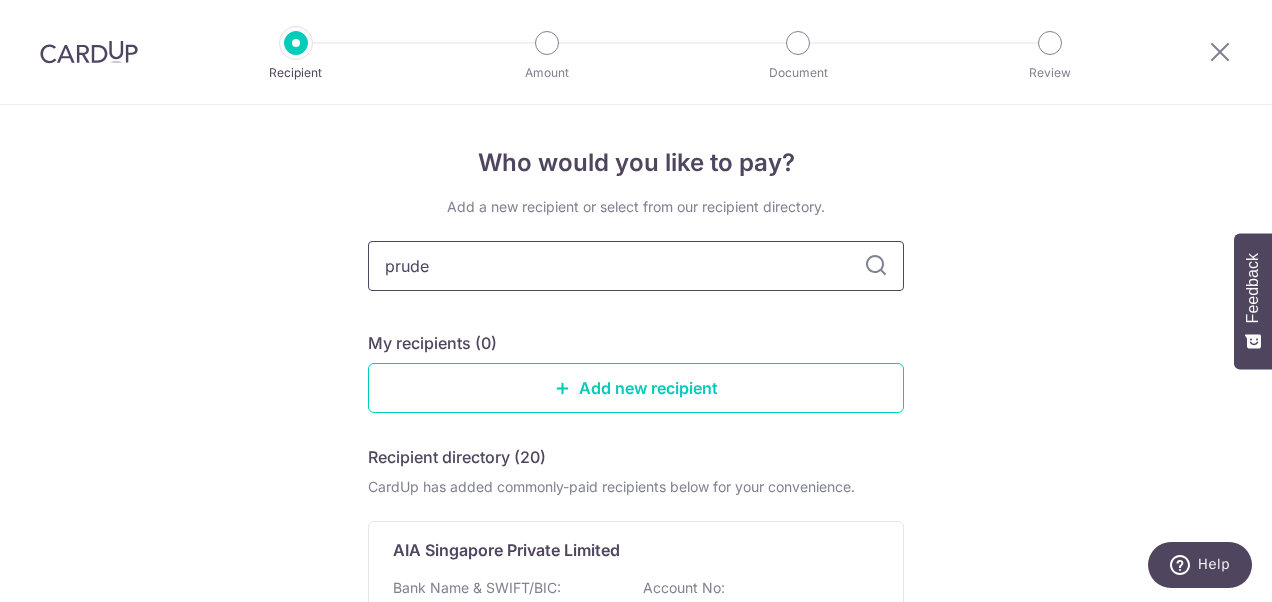 type on "pruden" 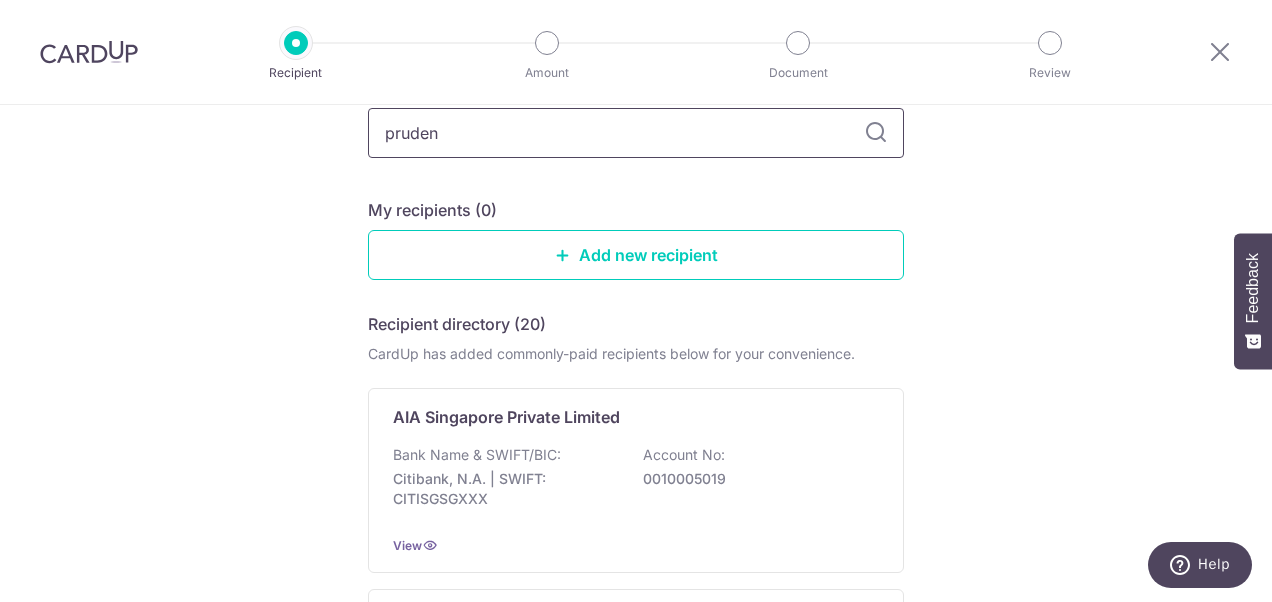 scroll, scrollTop: 136, scrollLeft: 0, axis: vertical 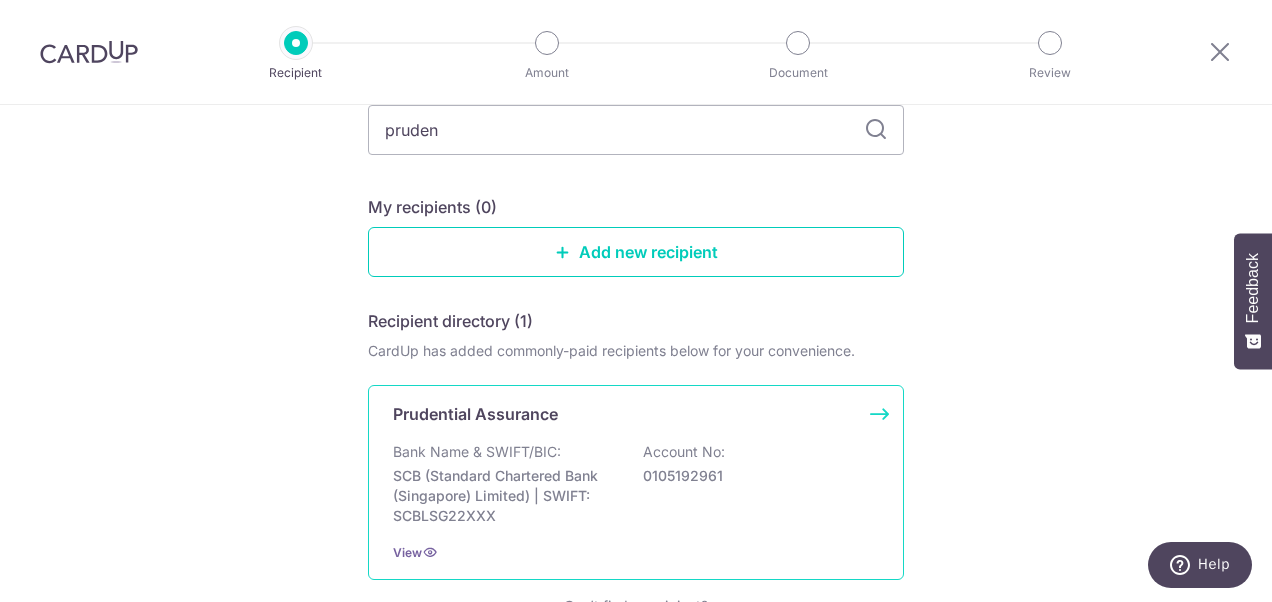 click on "Prudential Assurance
Bank Name & SWIFT/BIC:
SCB (Standard Chartered Bank (Singapore) Limited) | SWIFT: SCBLSG22XXX
Account No:
0105192961
View" at bounding box center [636, 482] 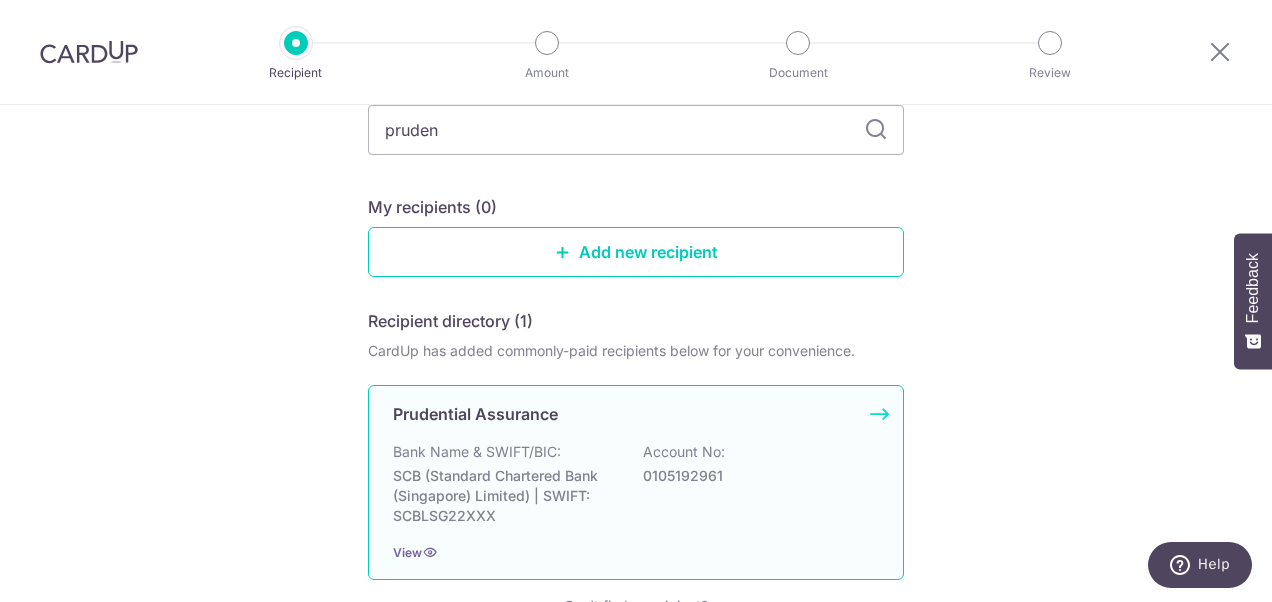 click on "Prudential Assurance
Bank Name & SWIFT/BIC:
SCB (Standard Chartered Bank (Singapore) Limited) | SWIFT: SCBLSG22XXX
Account No:
0105192961
View" at bounding box center (636, 482) 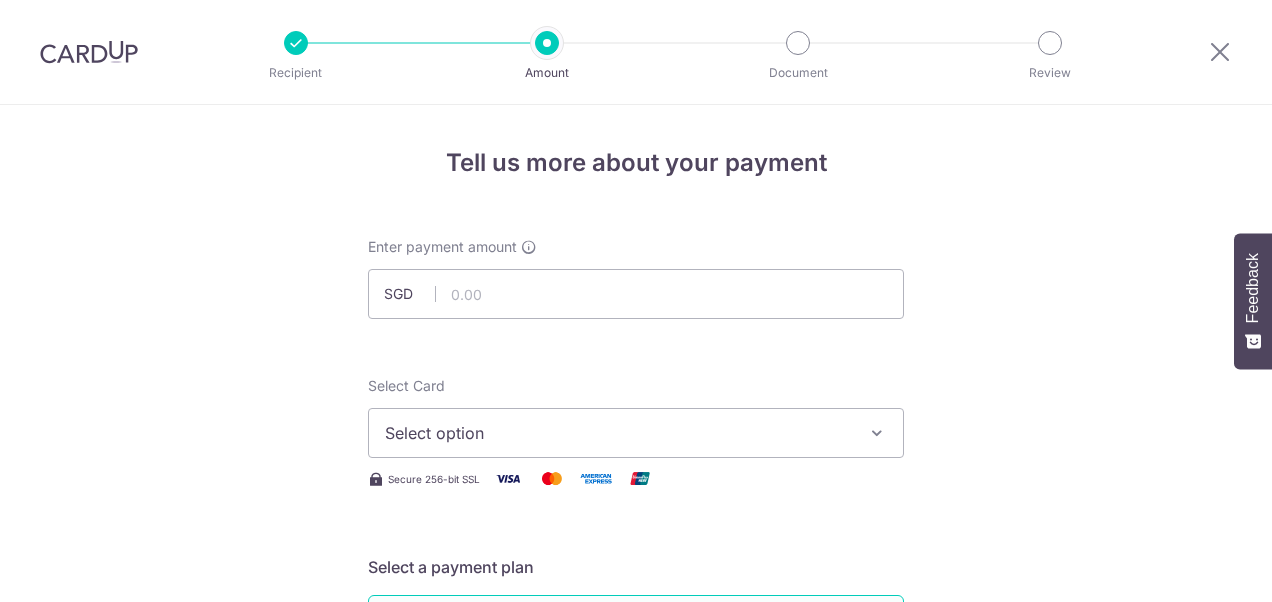 scroll, scrollTop: 0, scrollLeft: 0, axis: both 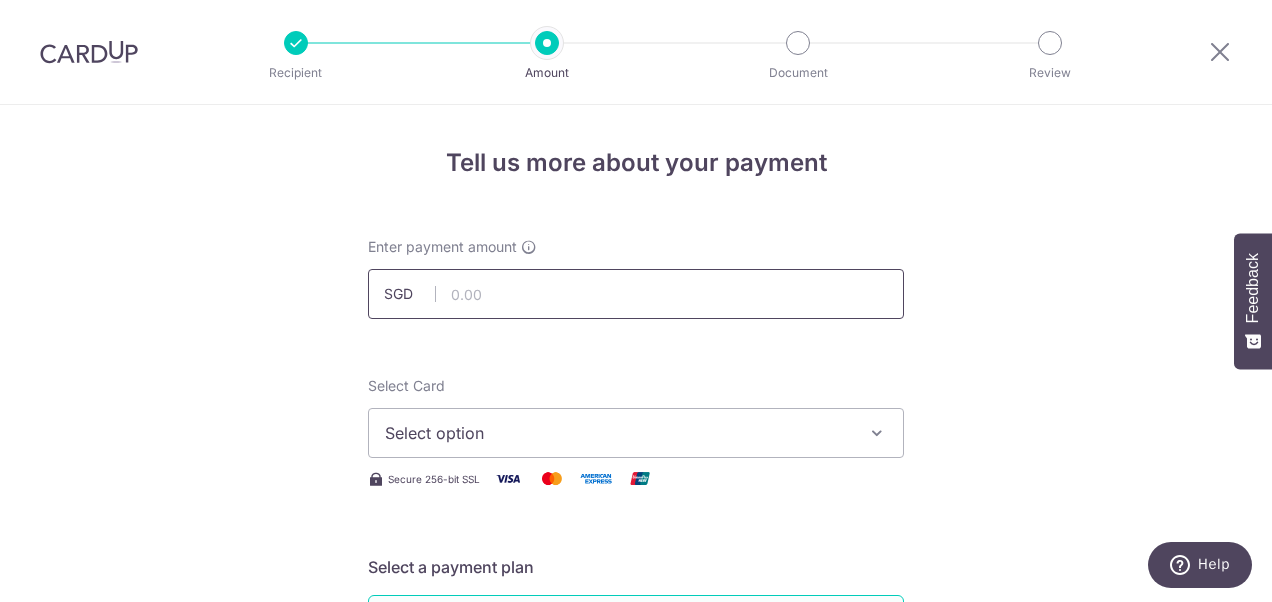 click at bounding box center [636, 294] 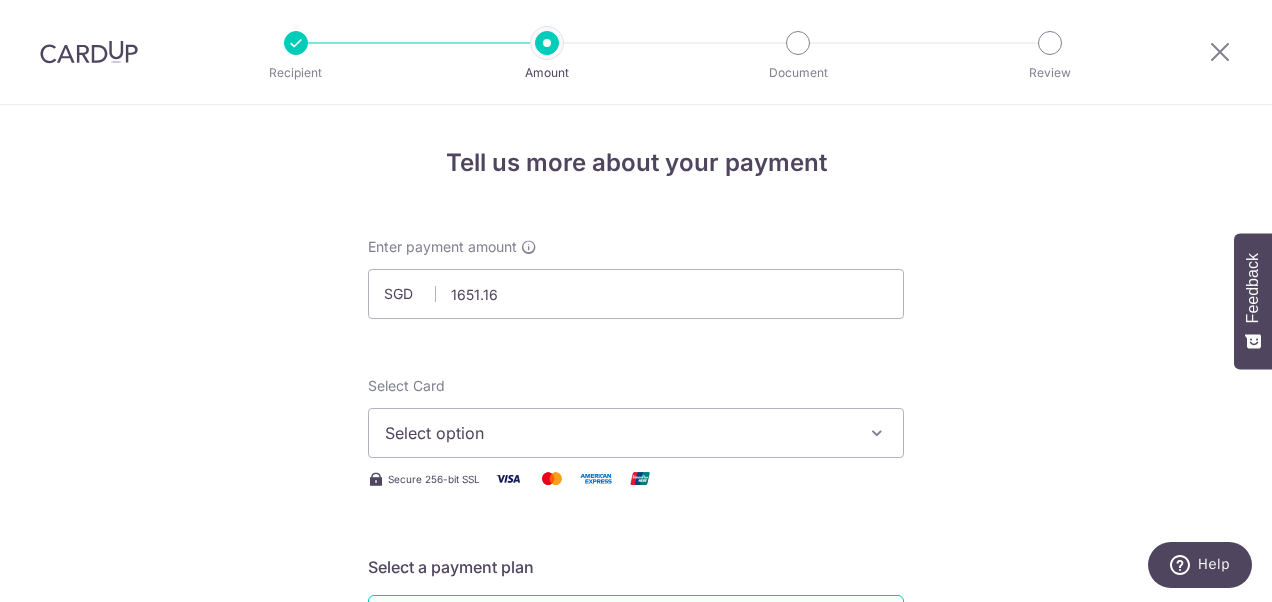 type on "1,651.16" 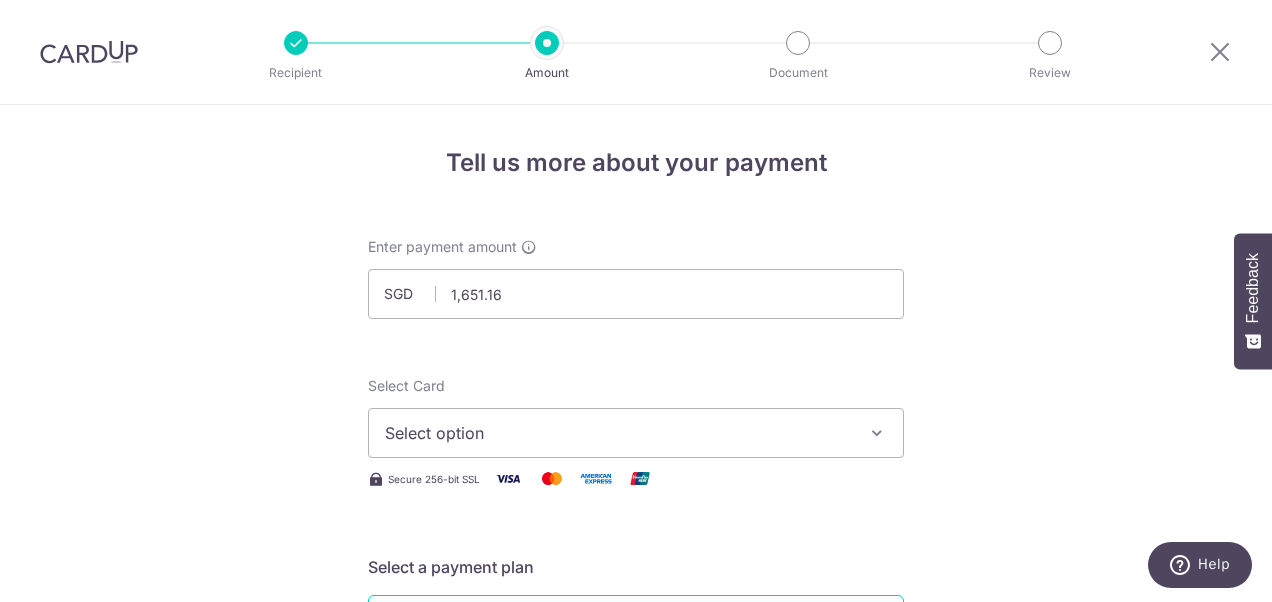 click on "Select Card
Select option
Add credit card
Your Cards
**** 9195" at bounding box center [636, 417] 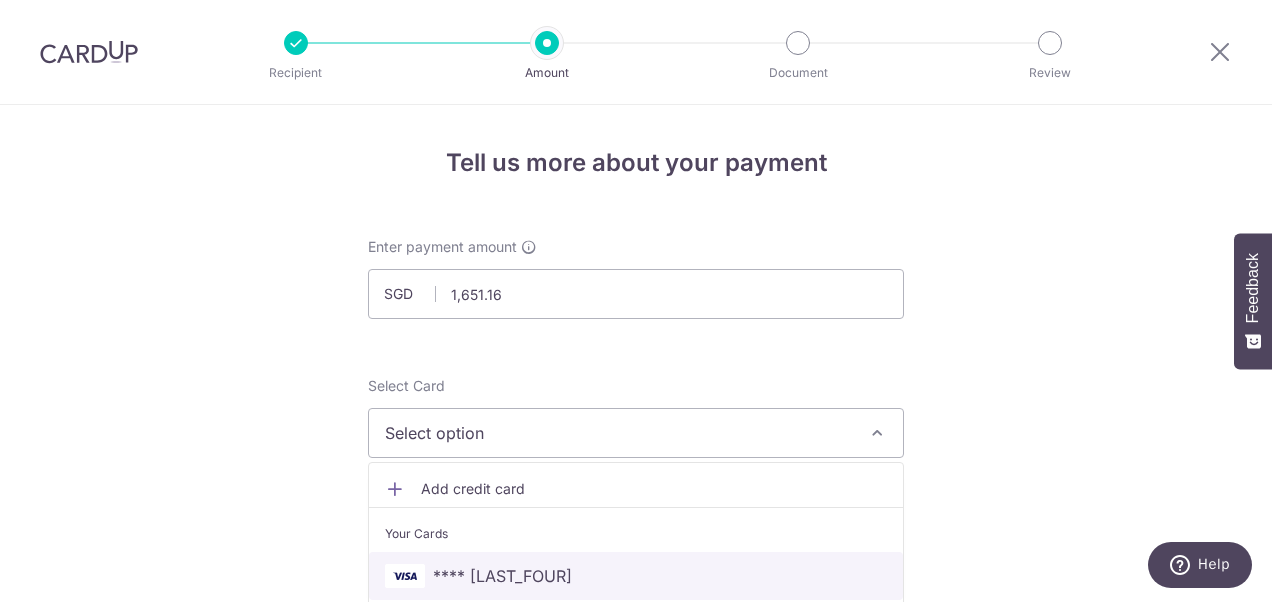 click on "**** [LAST_FOUR]" at bounding box center [636, 576] 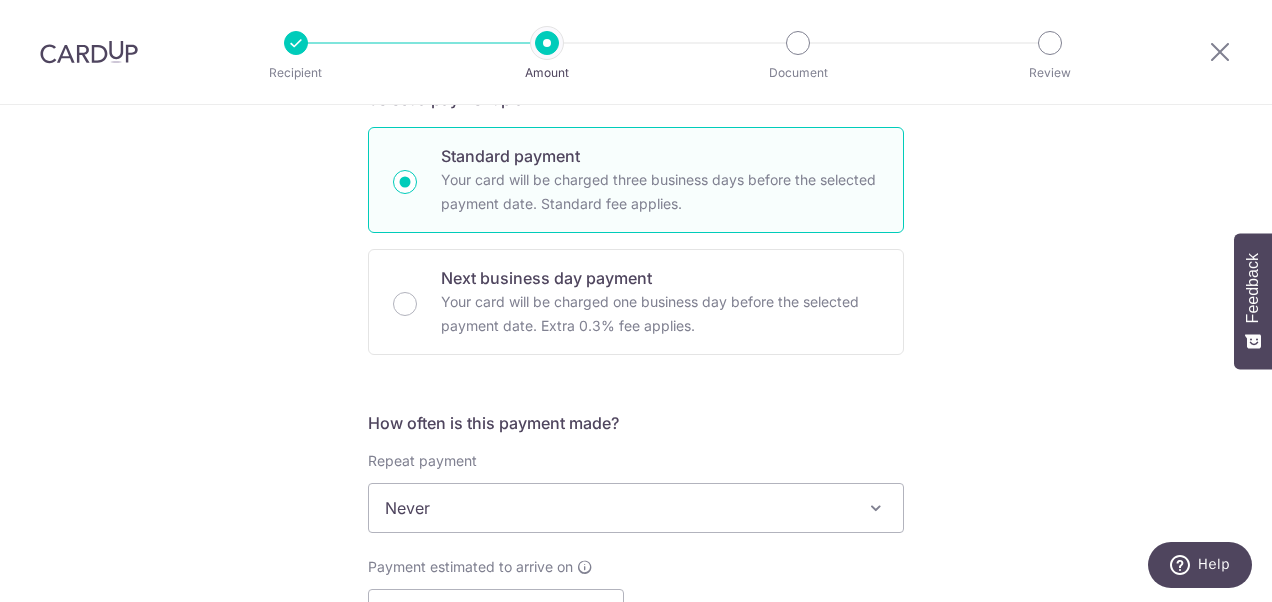 scroll, scrollTop: 552, scrollLeft: 0, axis: vertical 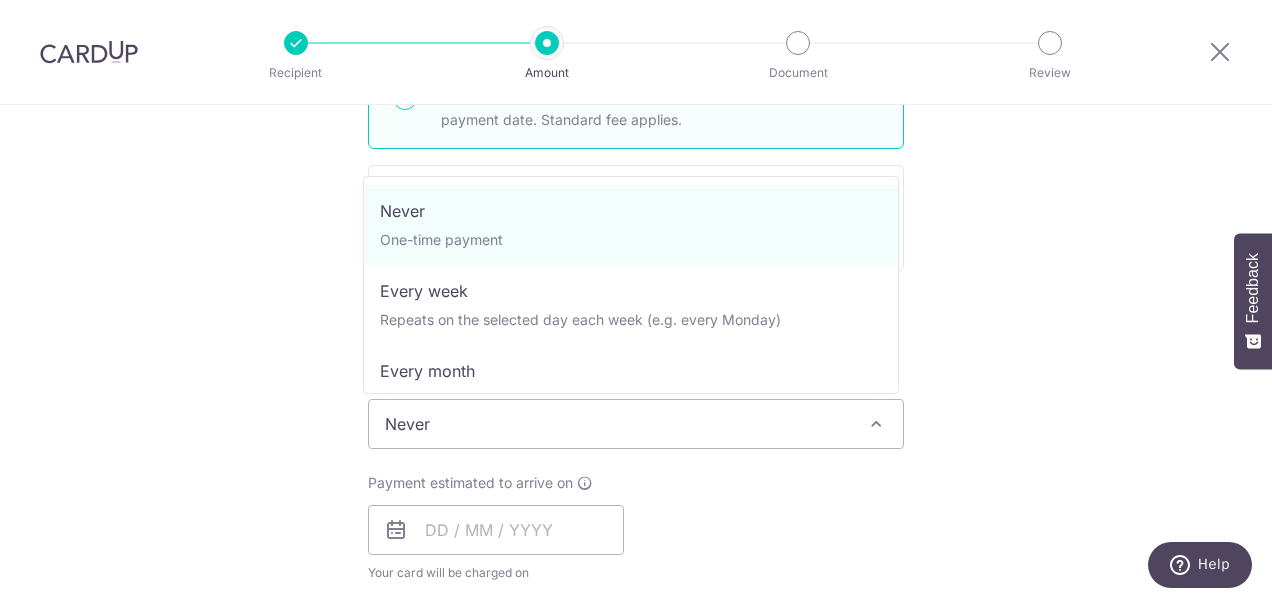 click on "Never" at bounding box center (636, 424) 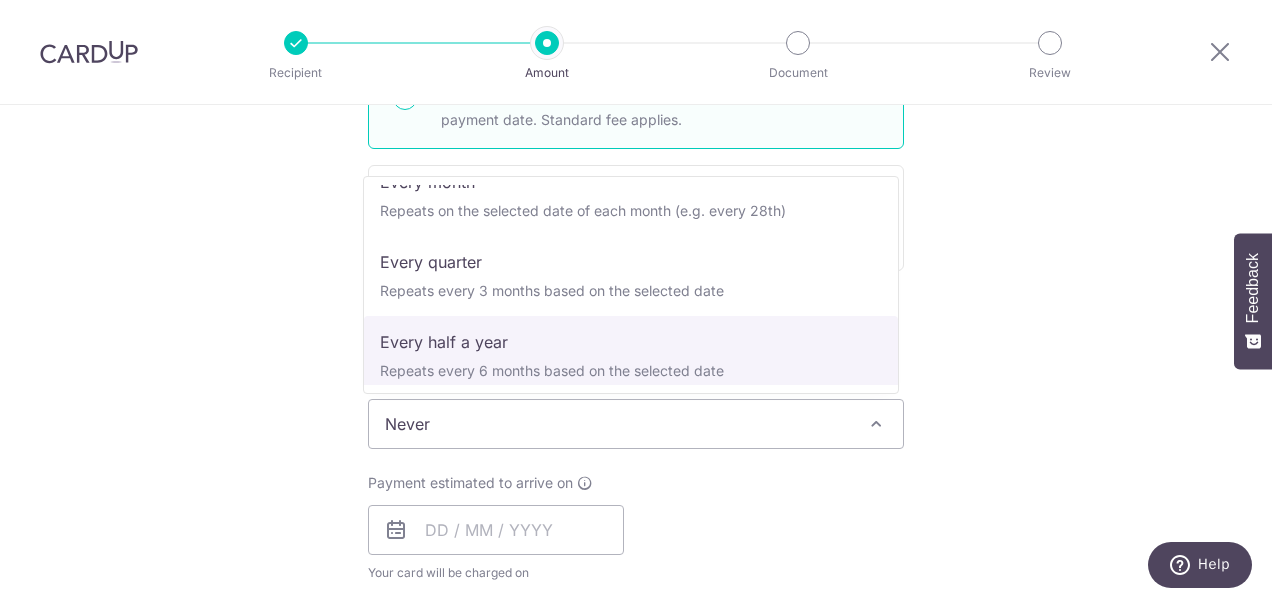 scroll, scrollTop: 248, scrollLeft: 0, axis: vertical 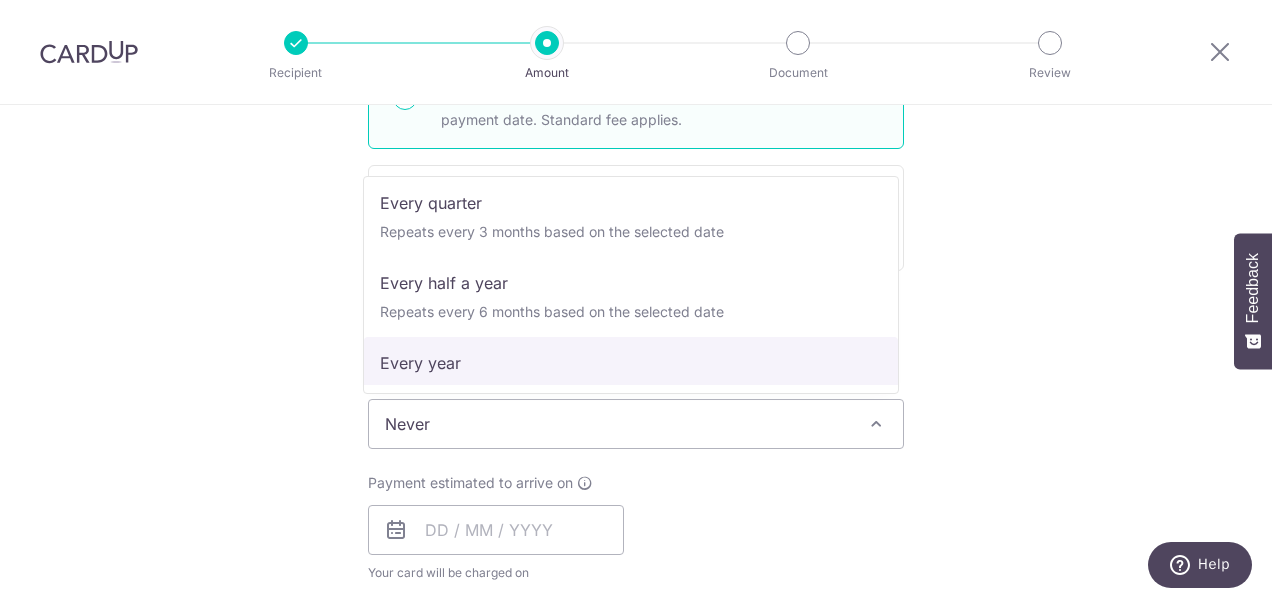 select on "6" 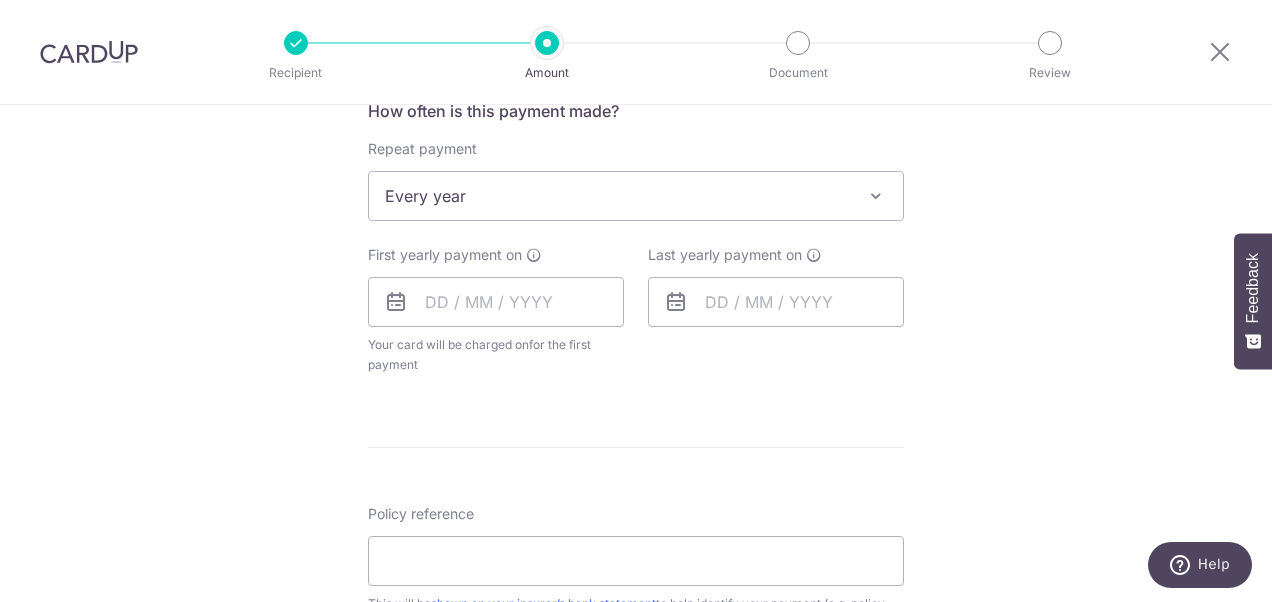 scroll, scrollTop: 789, scrollLeft: 0, axis: vertical 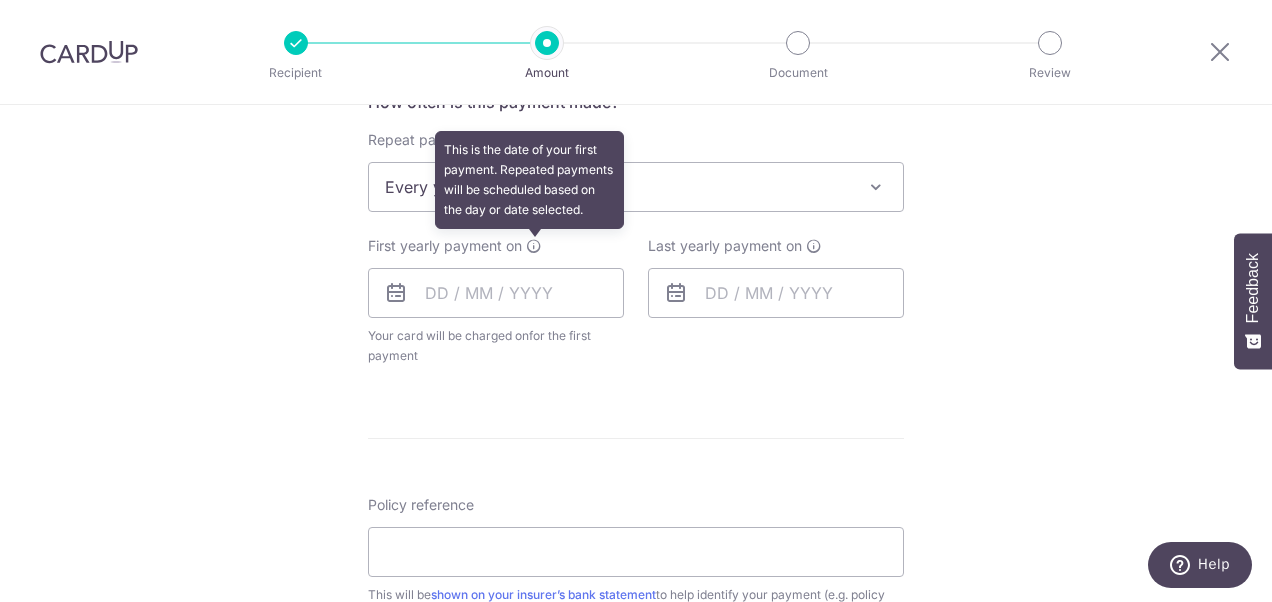 click at bounding box center (534, 246) 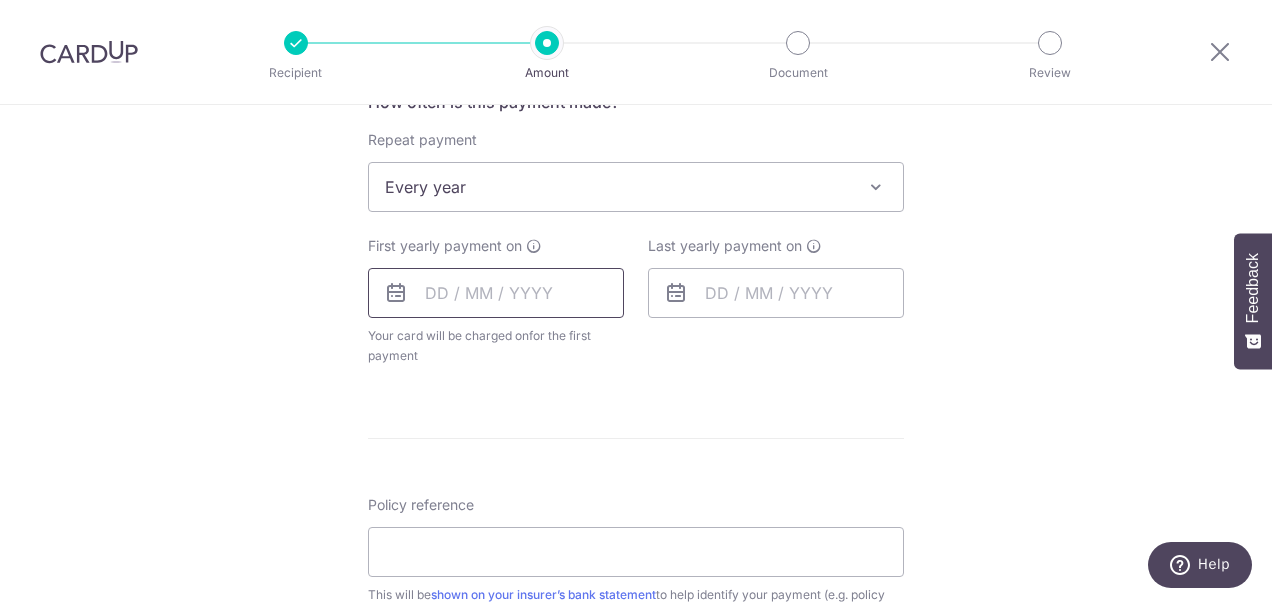click at bounding box center (496, 293) 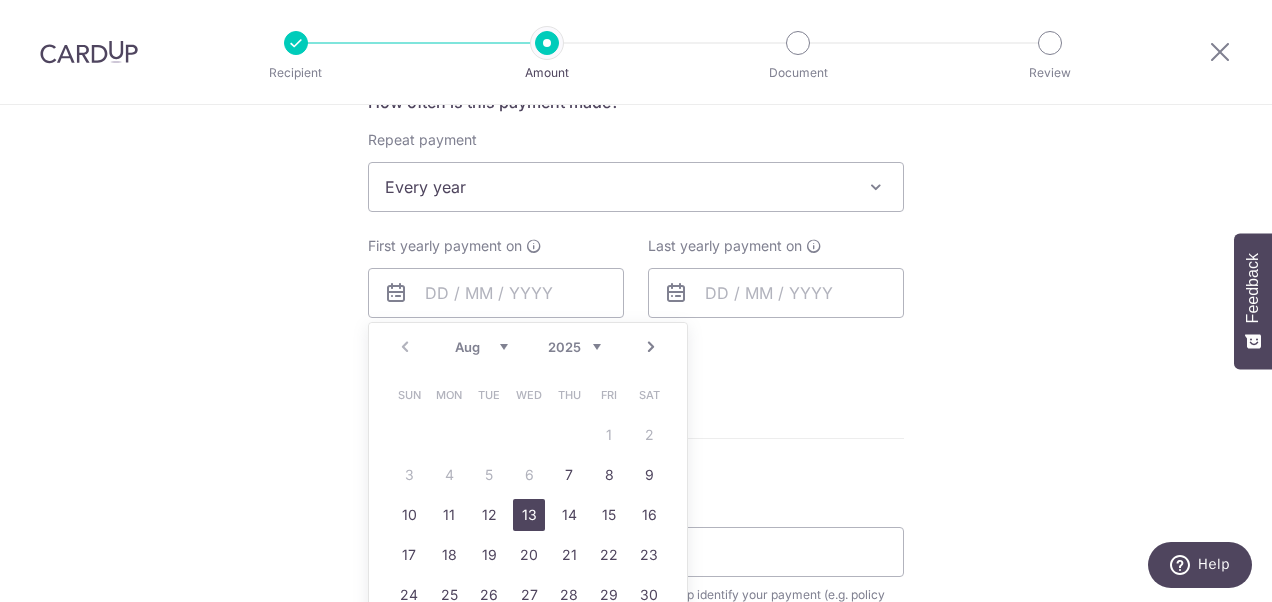 click on "13" at bounding box center [529, 515] 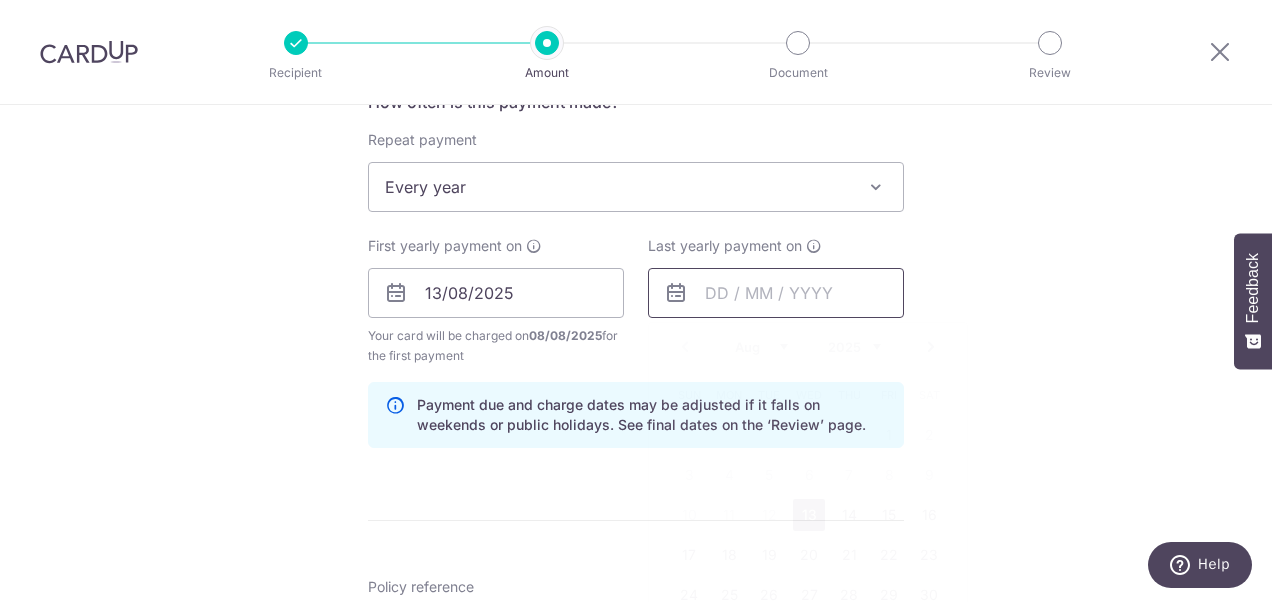 click at bounding box center [776, 293] 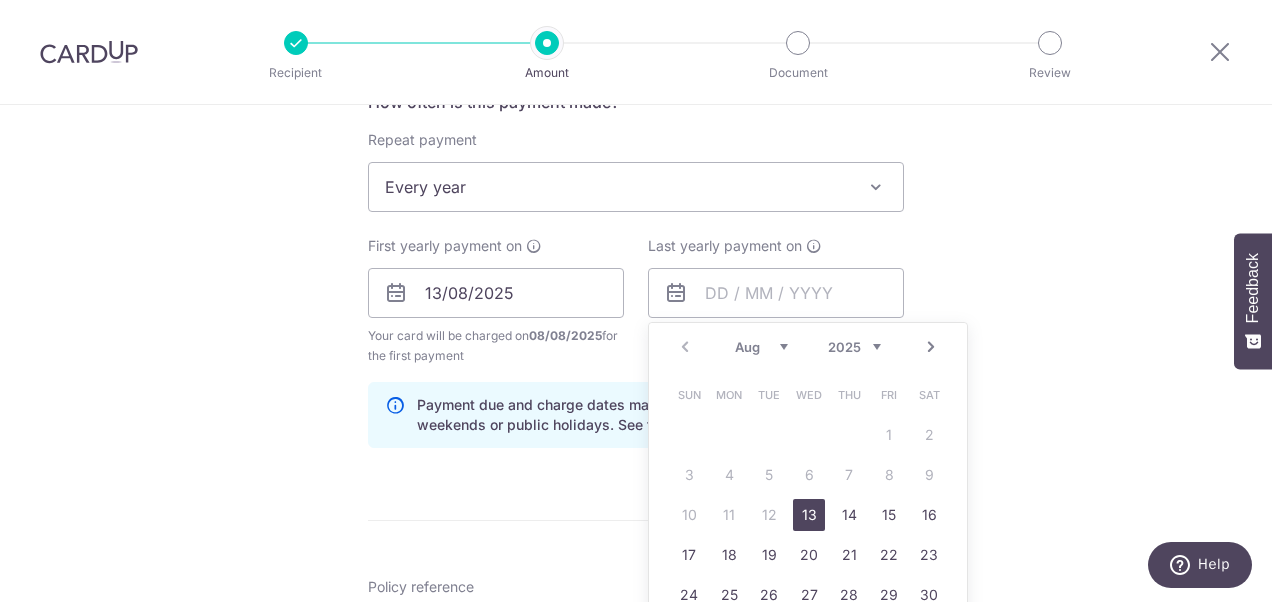 click on "2025 2026 2027 2028 2029 2030 2031 2032 2033 2034 2035" at bounding box center (854, 347) 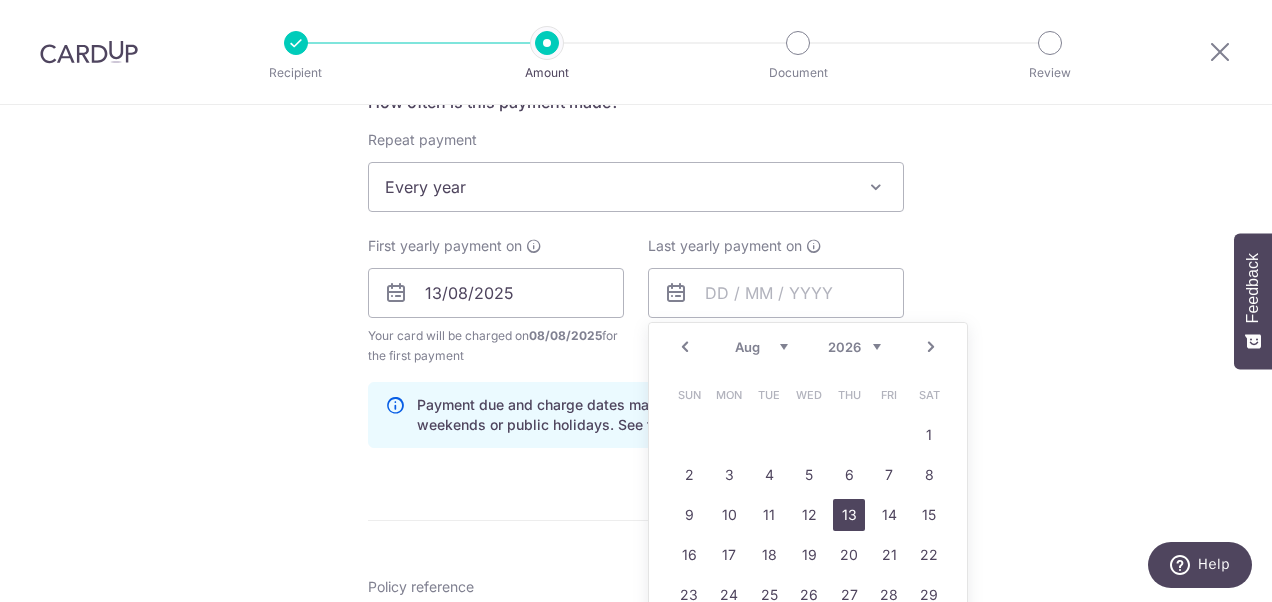 click on "13" at bounding box center (849, 515) 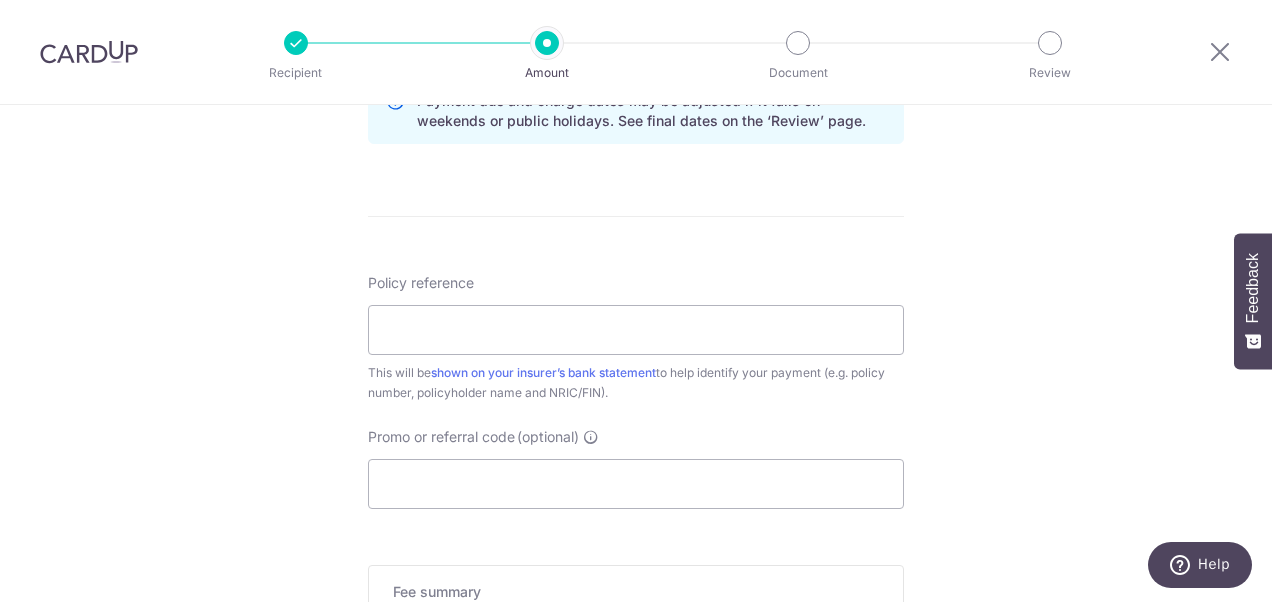 scroll, scrollTop: 1096, scrollLeft: 0, axis: vertical 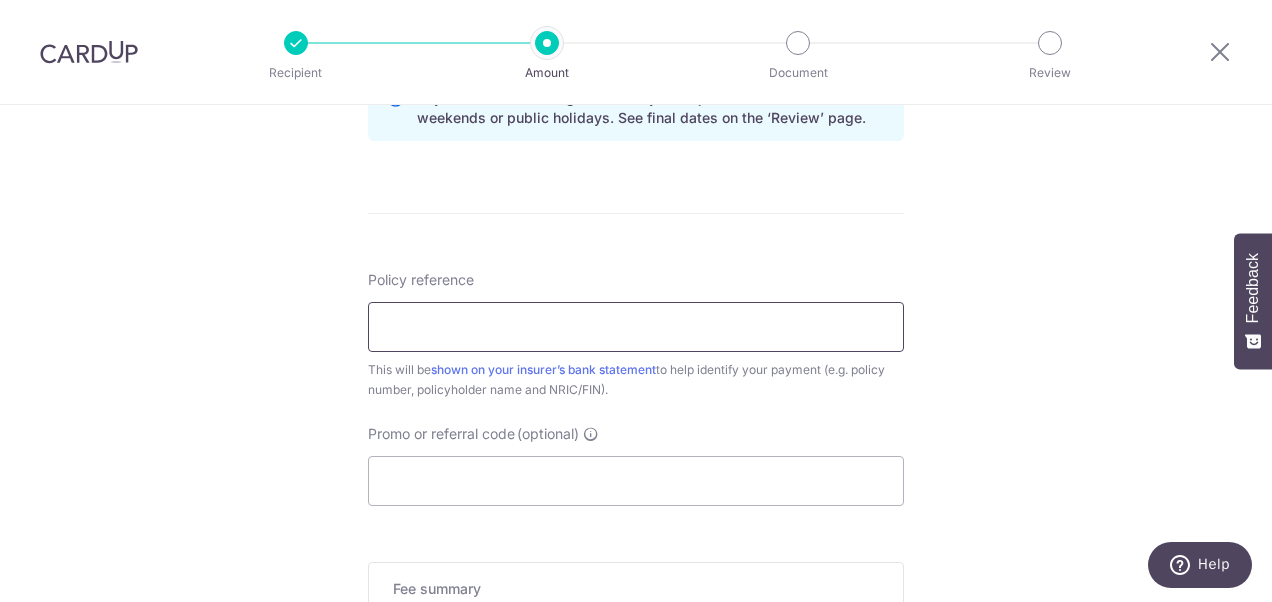 click on "Policy reference" at bounding box center [636, 327] 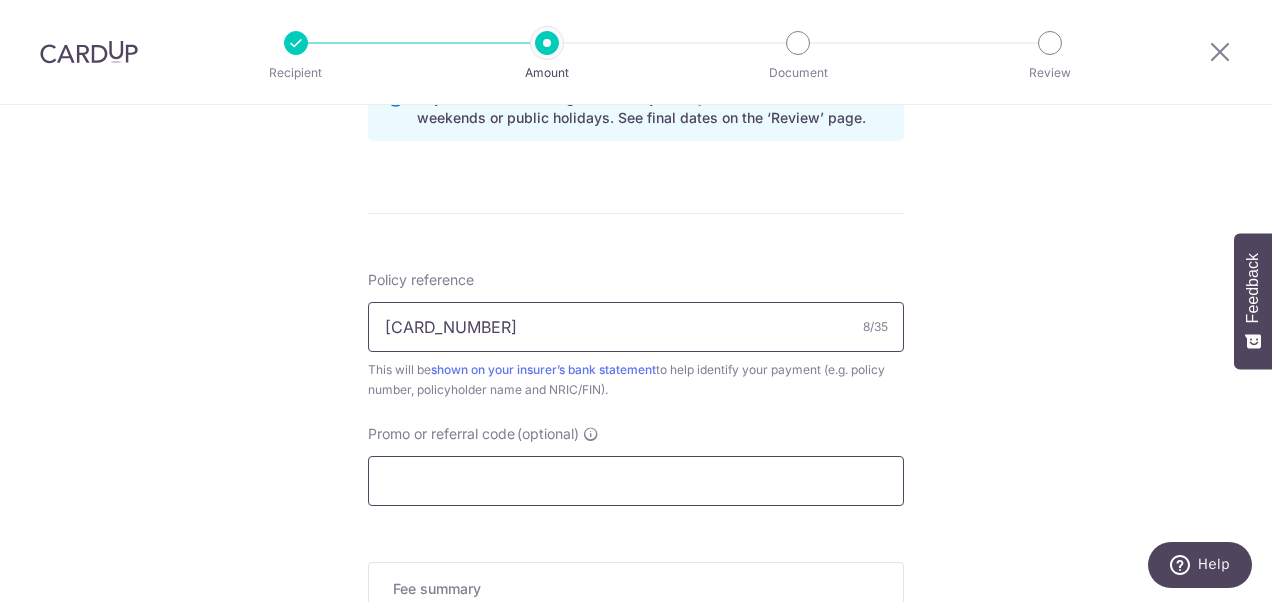 type on "[PHONE]" 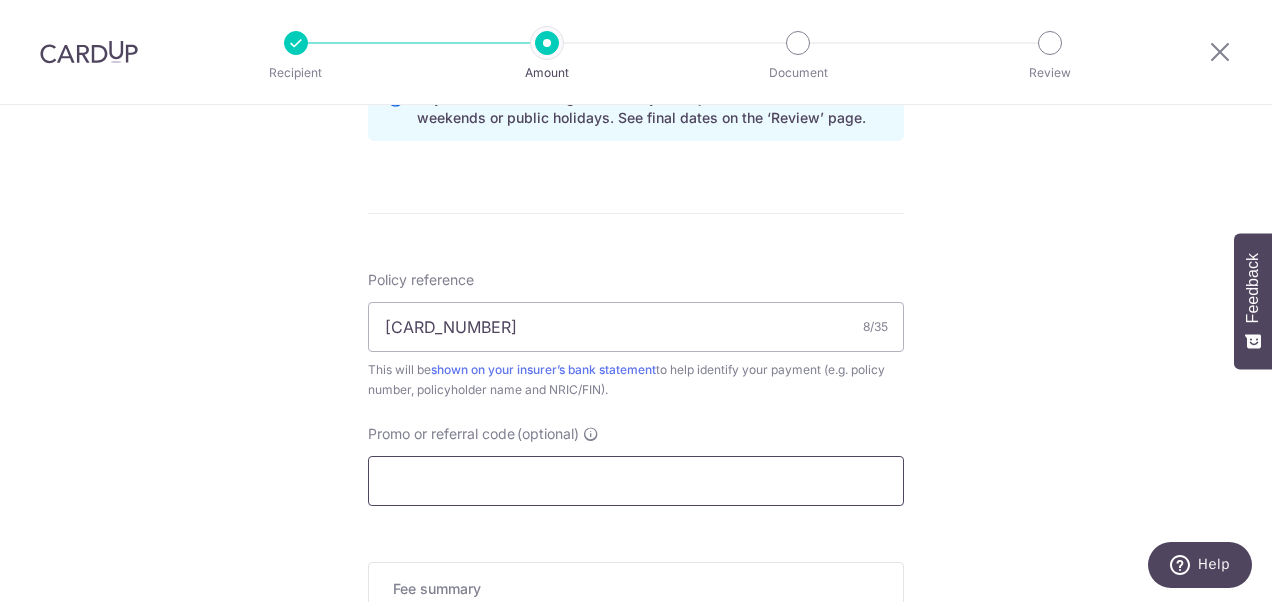 click on "Promo or referral code
(optional)" at bounding box center (636, 481) 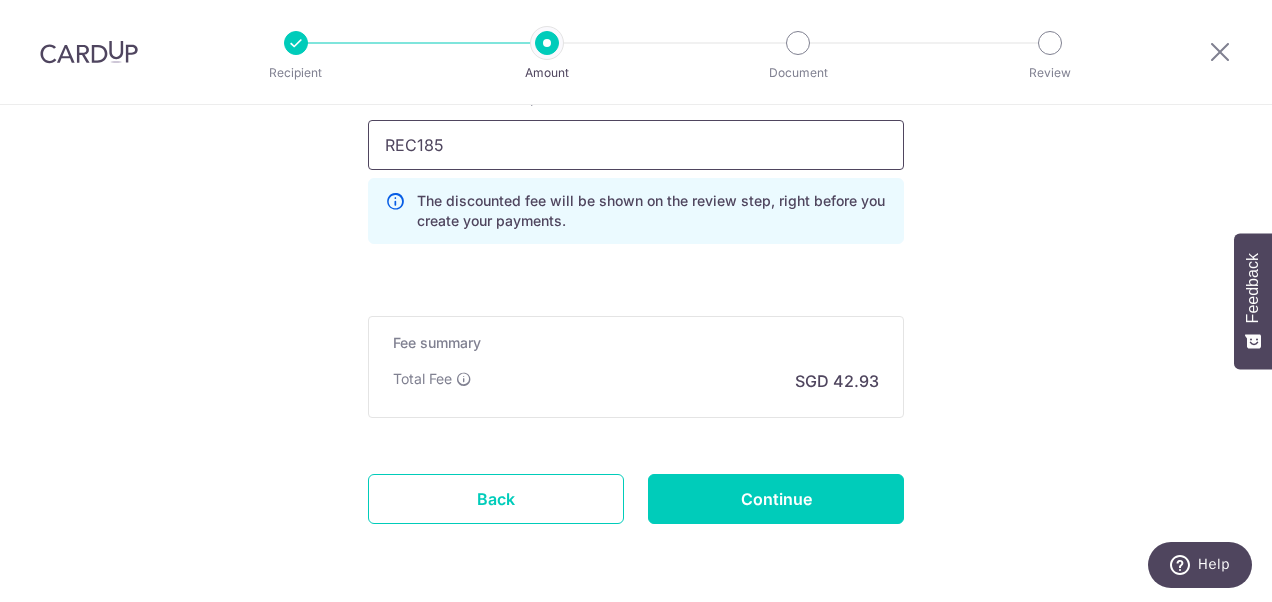 scroll, scrollTop: 1434, scrollLeft: 0, axis: vertical 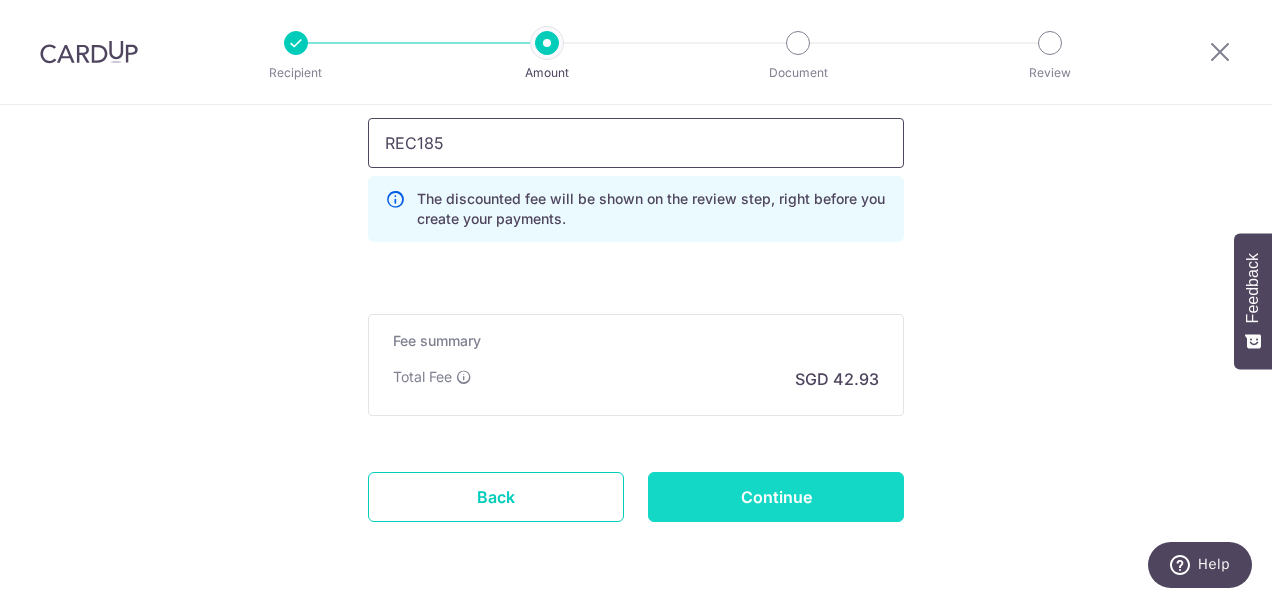 type on "REC185" 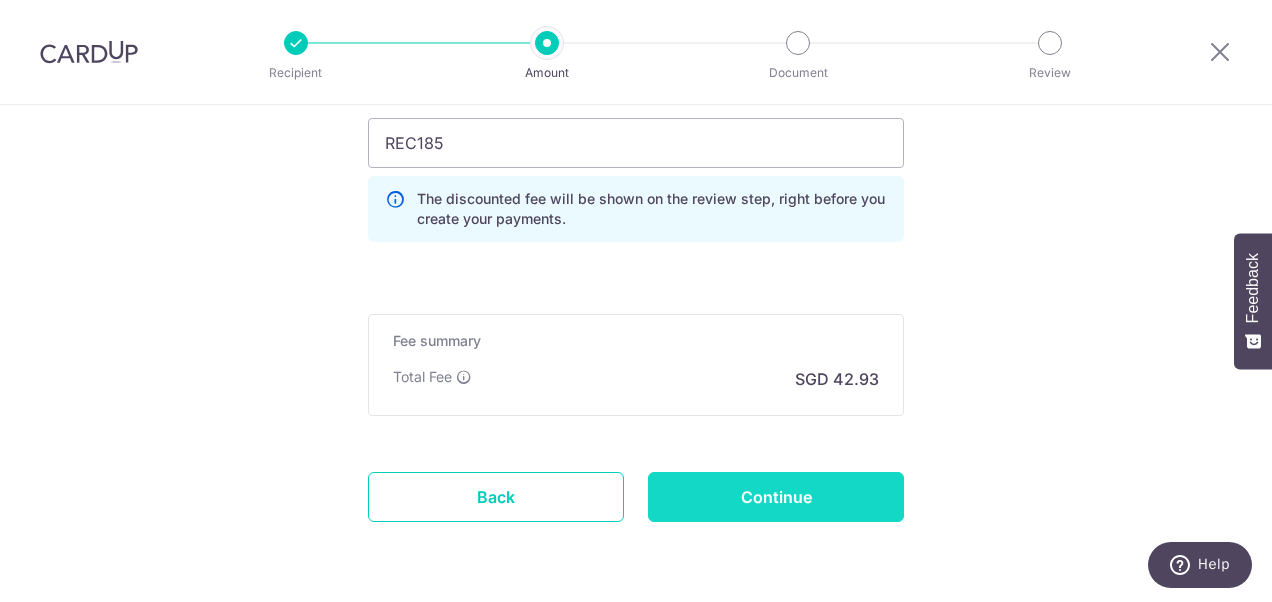 click on "Continue" at bounding box center (776, 497) 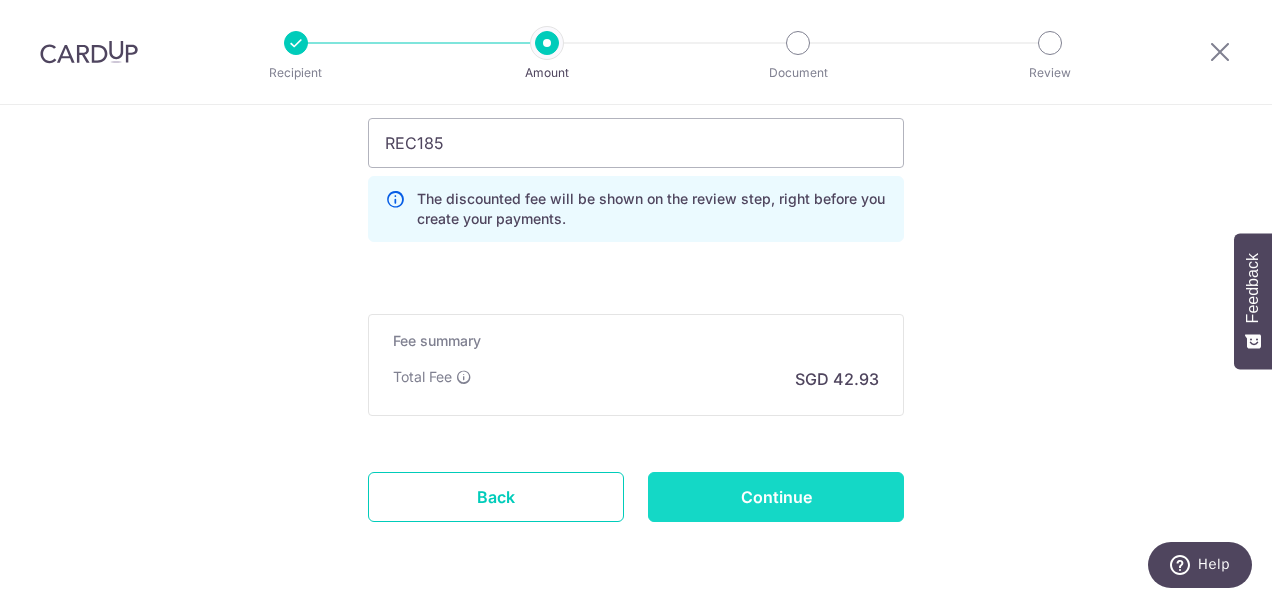 type on "Create Schedule" 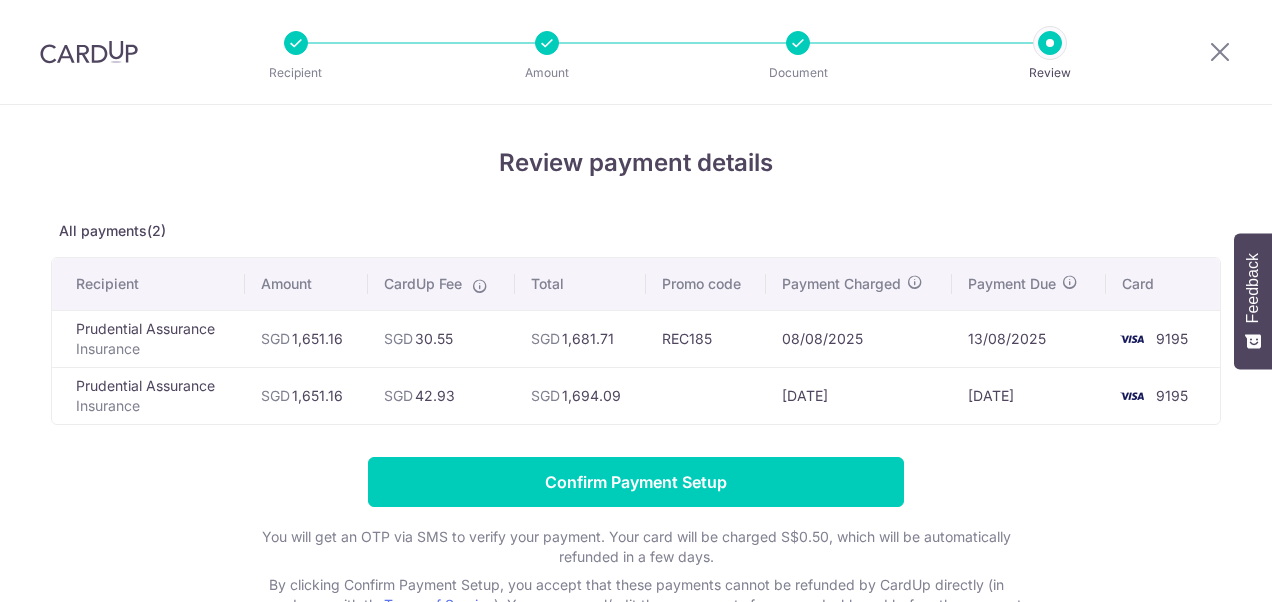 scroll, scrollTop: 0, scrollLeft: 0, axis: both 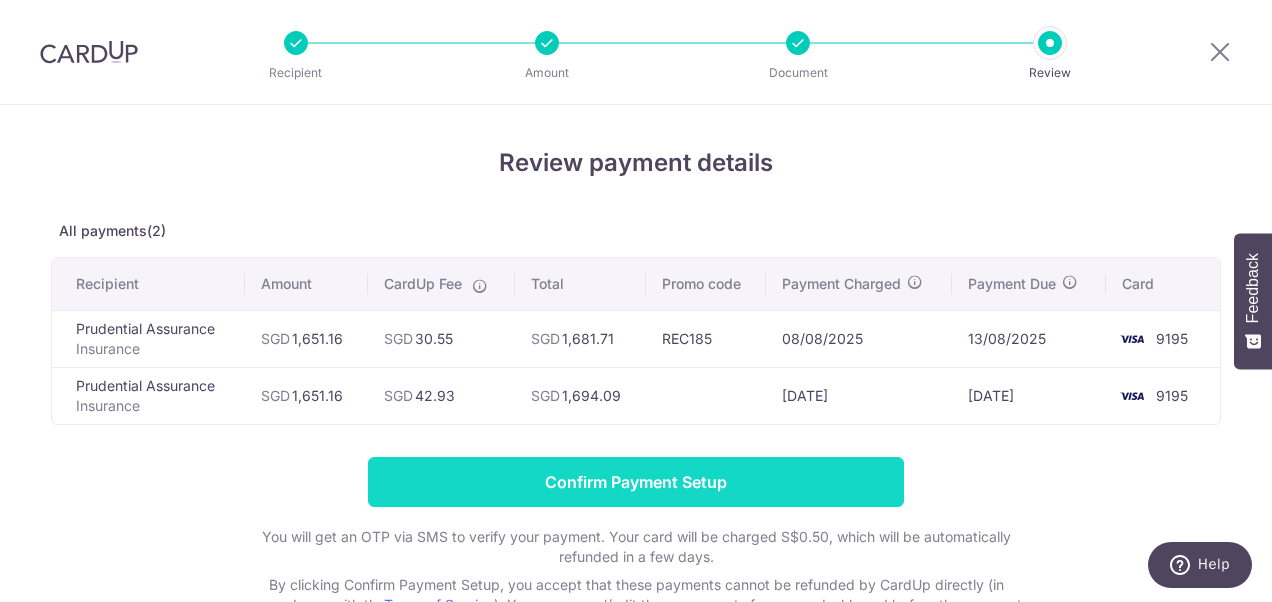 click on "Confirm Payment Setup" at bounding box center [636, 482] 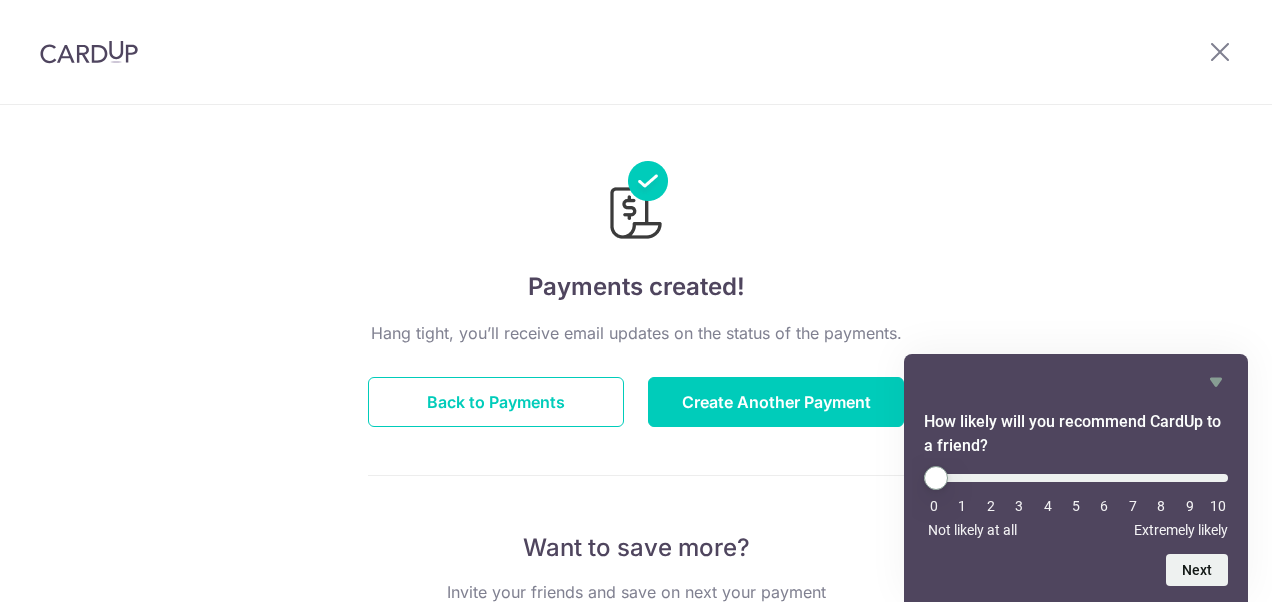 scroll, scrollTop: 0, scrollLeft: 0, axis: both 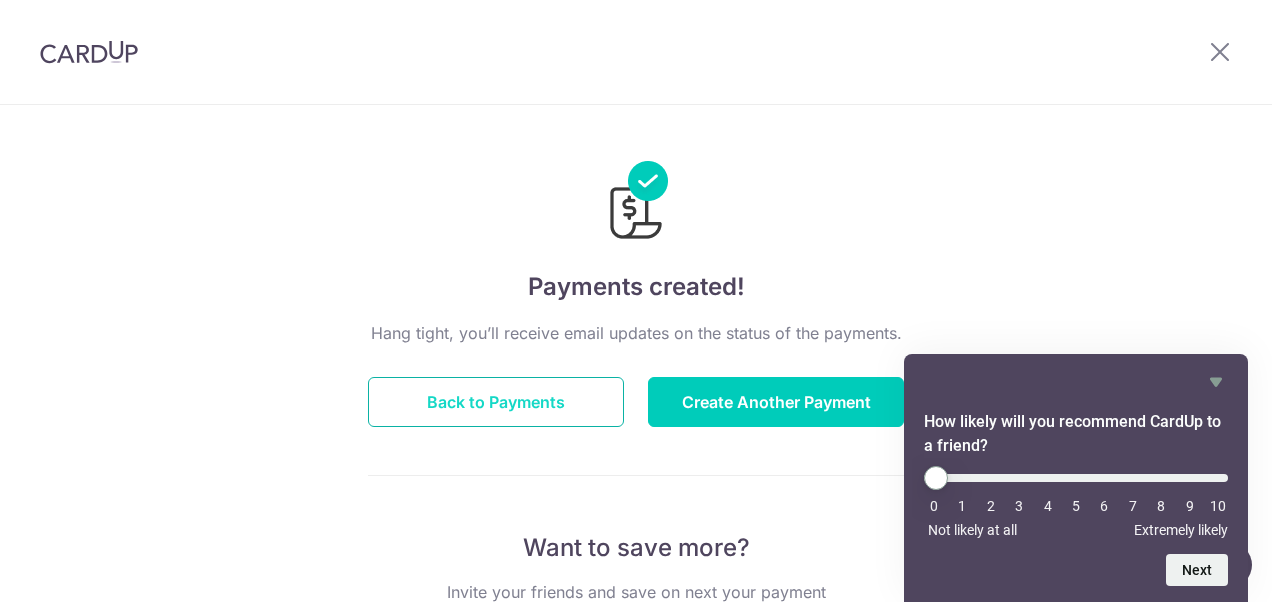 click on "Back to Payments" at bounding box center [496, 402] 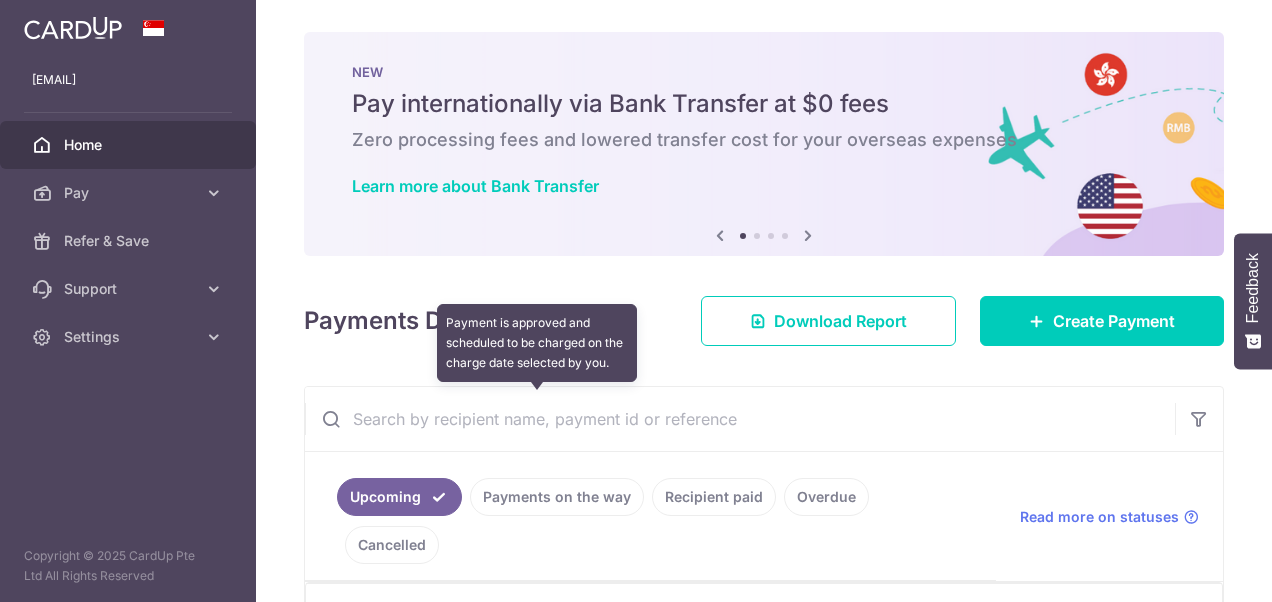 scroll, scrollTop: 0, scrollLeft: 0, axis: both 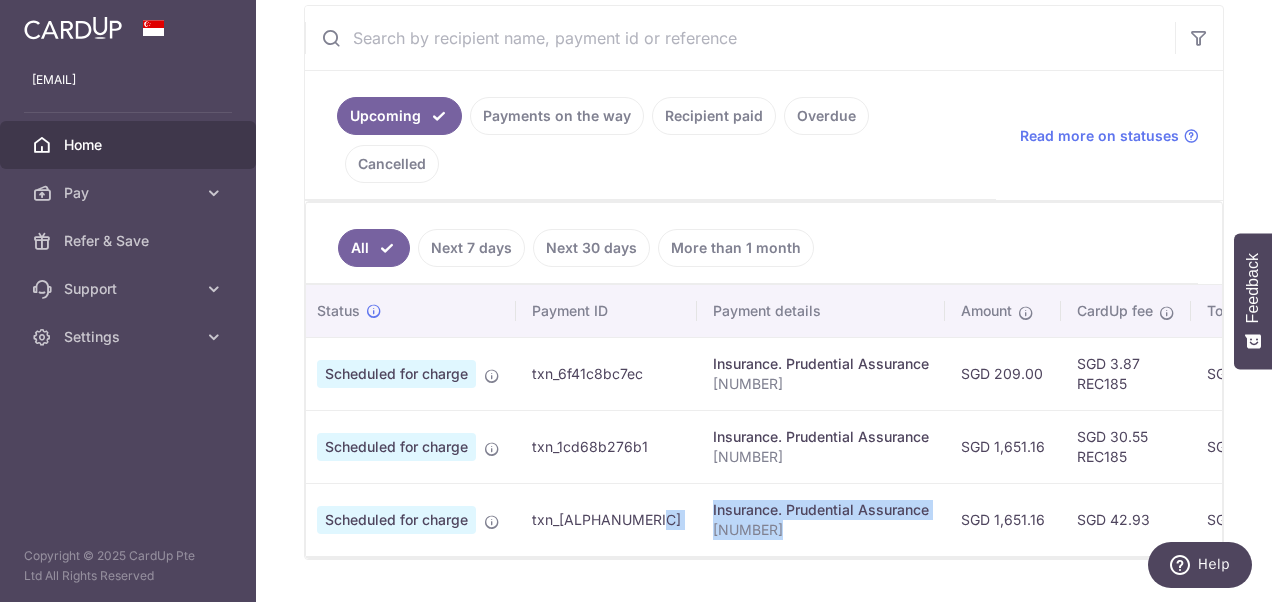 drag, startPoint x: 615, startPoint y: 470, endPoint x: 779, endPoint y: 481, distance: 164.36848 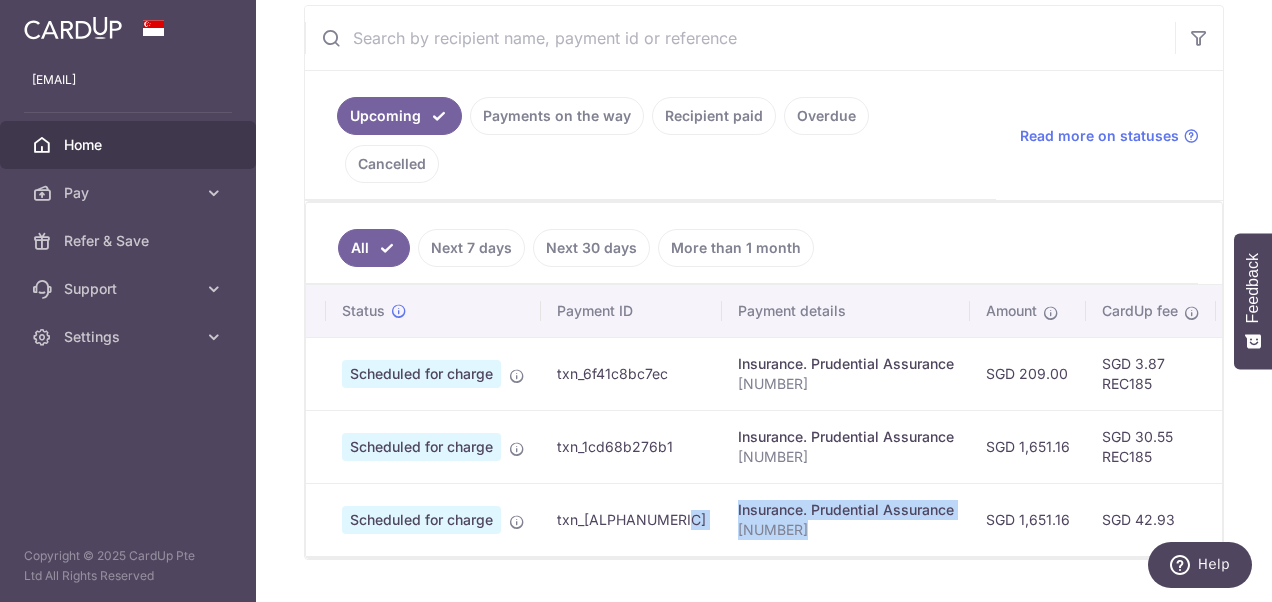 scroll, scrollTop: 0, scrollLeft: 0, axis: both 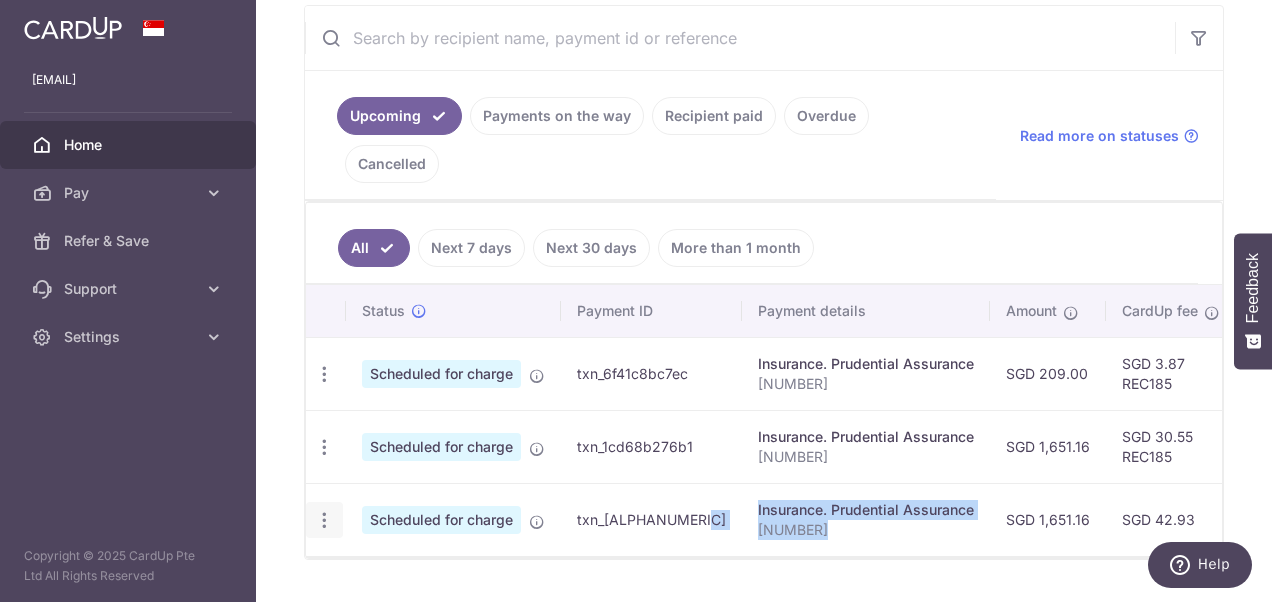 click at bounding box center (324, 374) 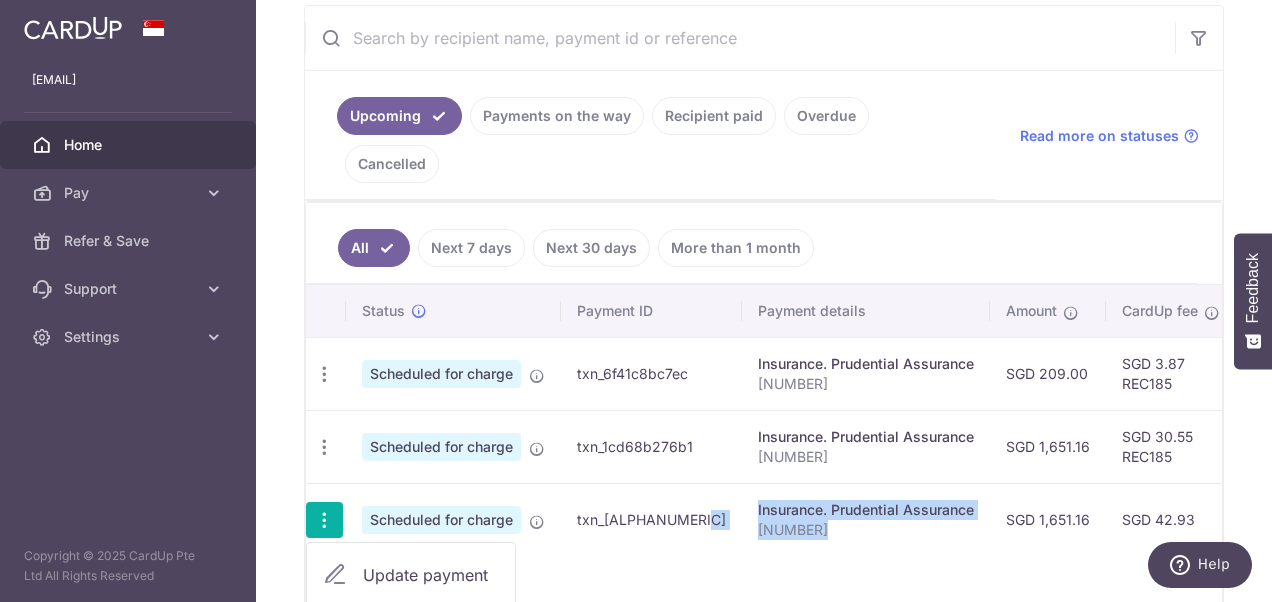 click on "Cancel payment" at bounding box center (431, 624) 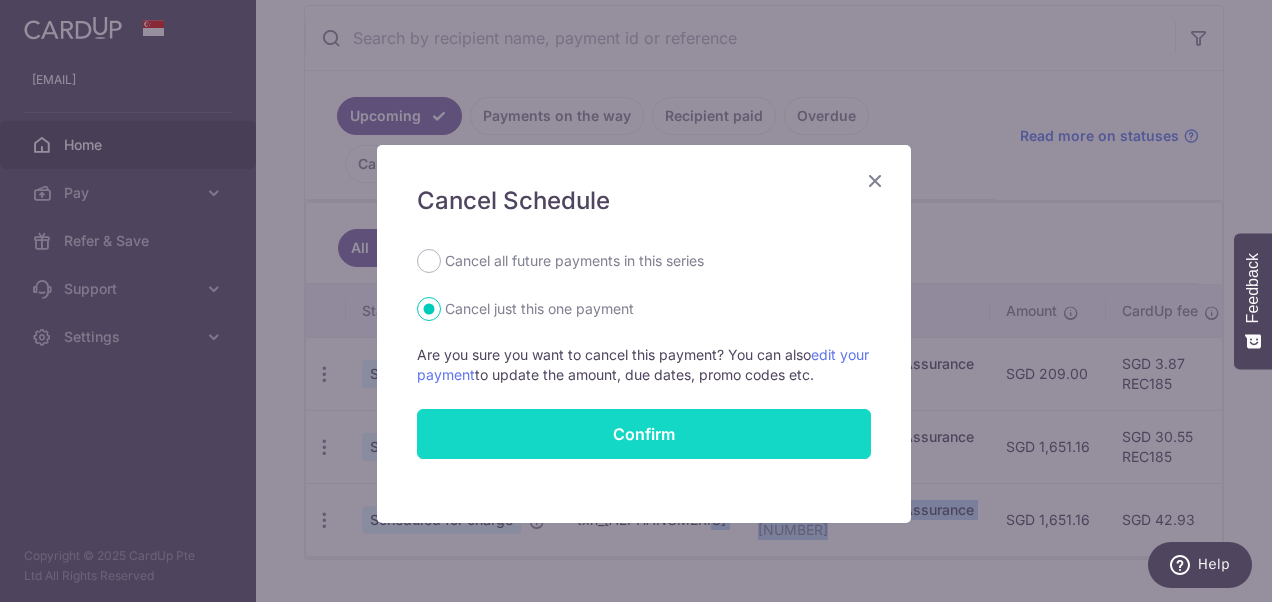 click on "Confirm" at bounding box center [644, 434] 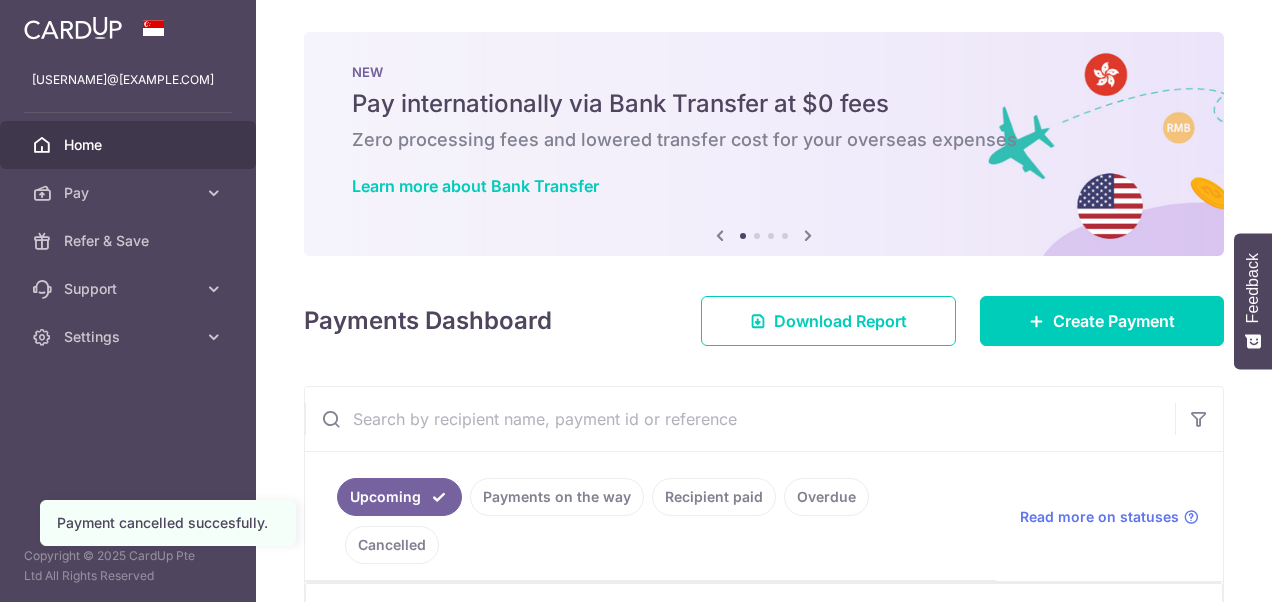 scroll, scrollTop: 0, scrollLeft: 0, axis: both 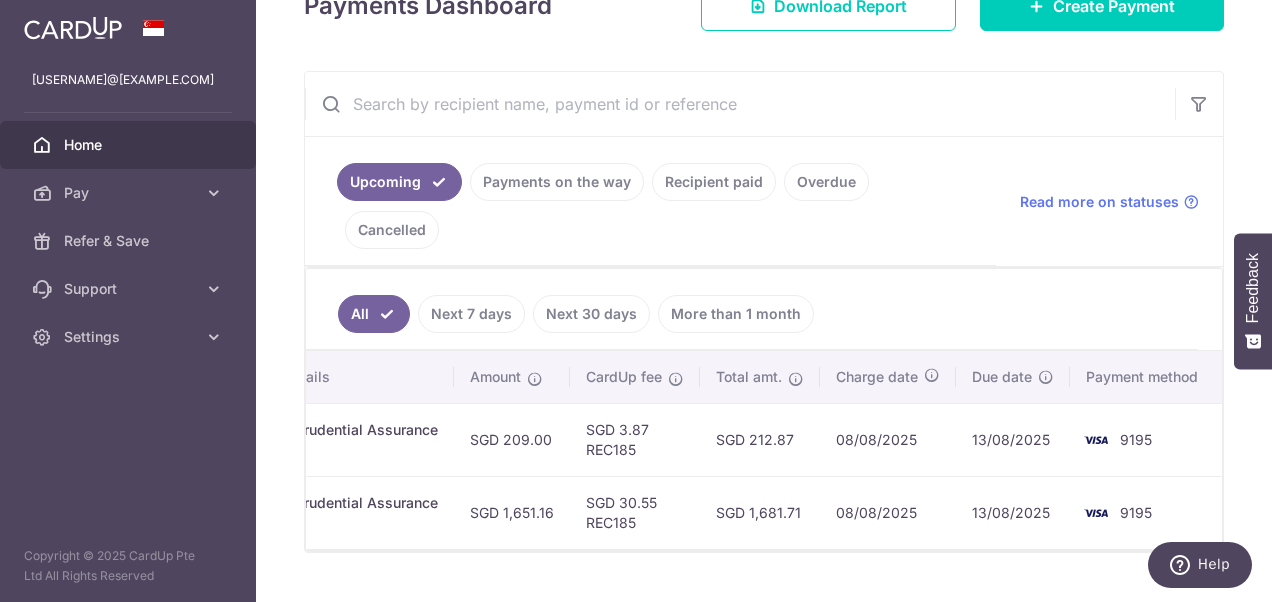 click on "×
Pause Schedule
Pause all future payments in this series
Pause just this one payment
By clicking below, you confirm you are pausing this payment to   on  . Payments can be unpaused at anytime prior to payment taken date.
Confirm
Cancel Schedule
Cancel all future payments in this series
Cancel just this one payment
Confirm
Approve Payment
Recipient Bank Details" at bounding box center [764, 301] 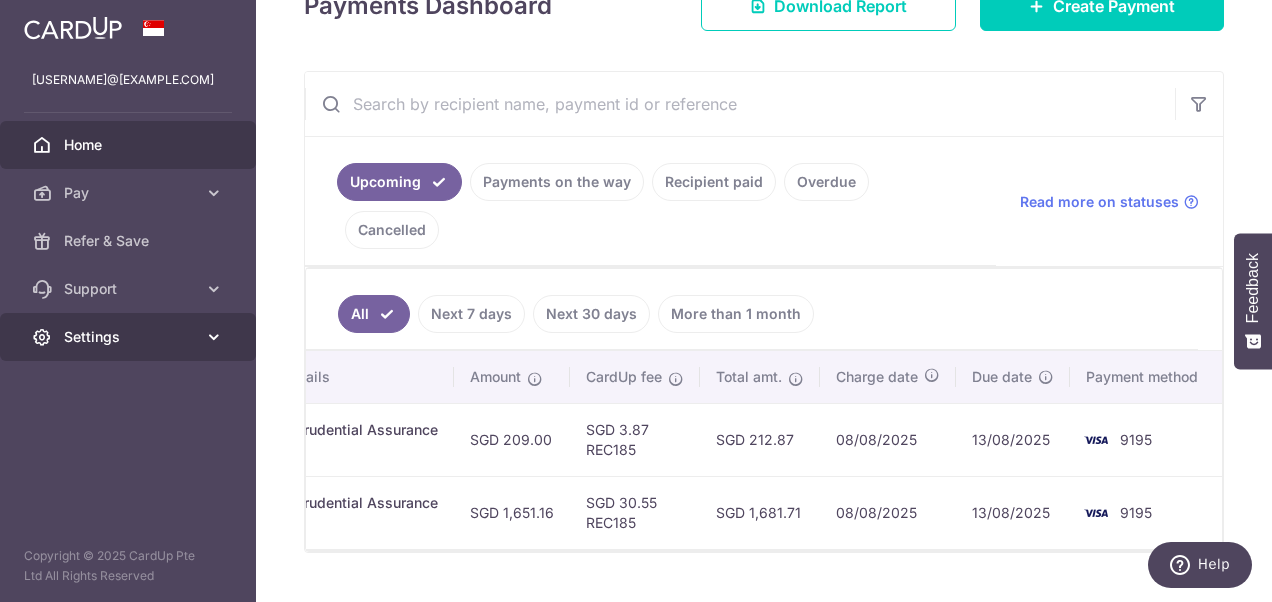 click on "Settings" at bounding box center (130, 337) 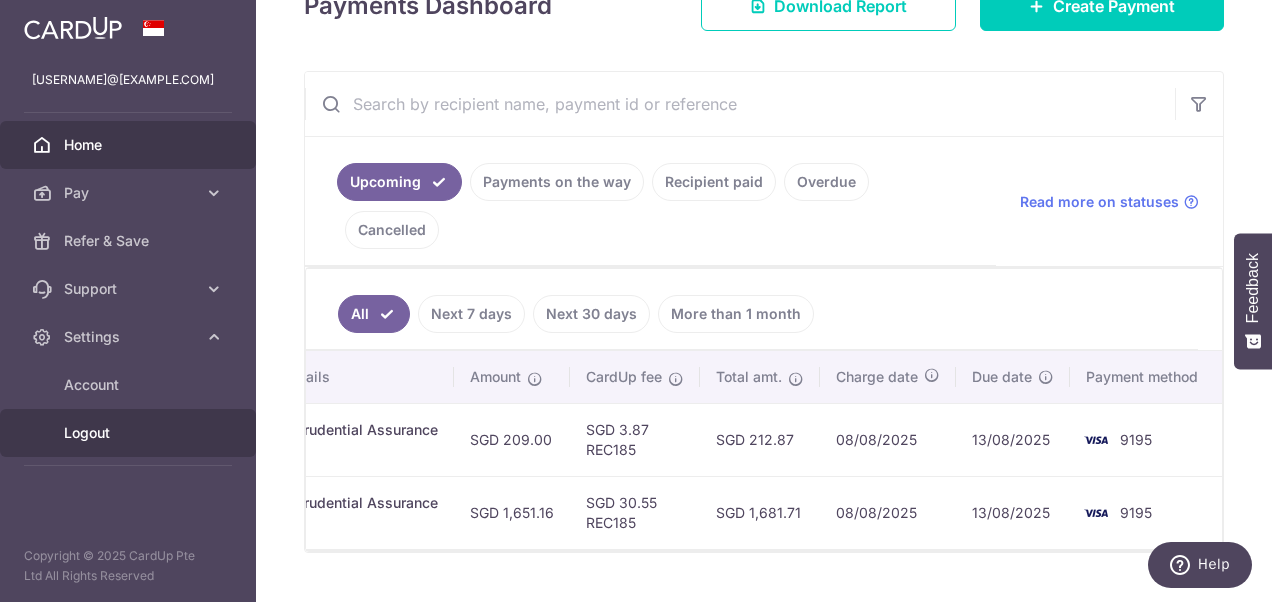 click on "Logout" at bounding box center (130, 433) 